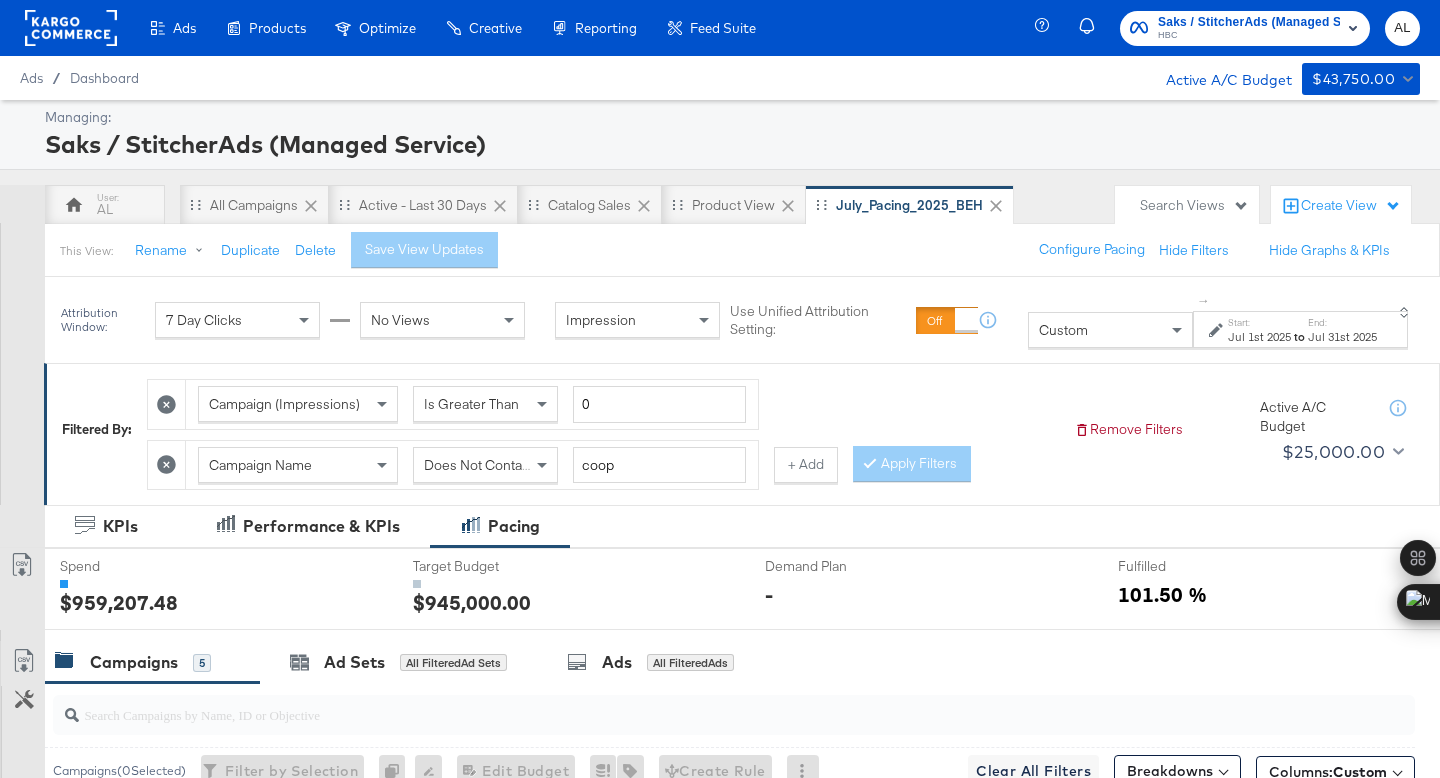 scroll, scrollTop: 0, scrollLeft: 0, axis: both 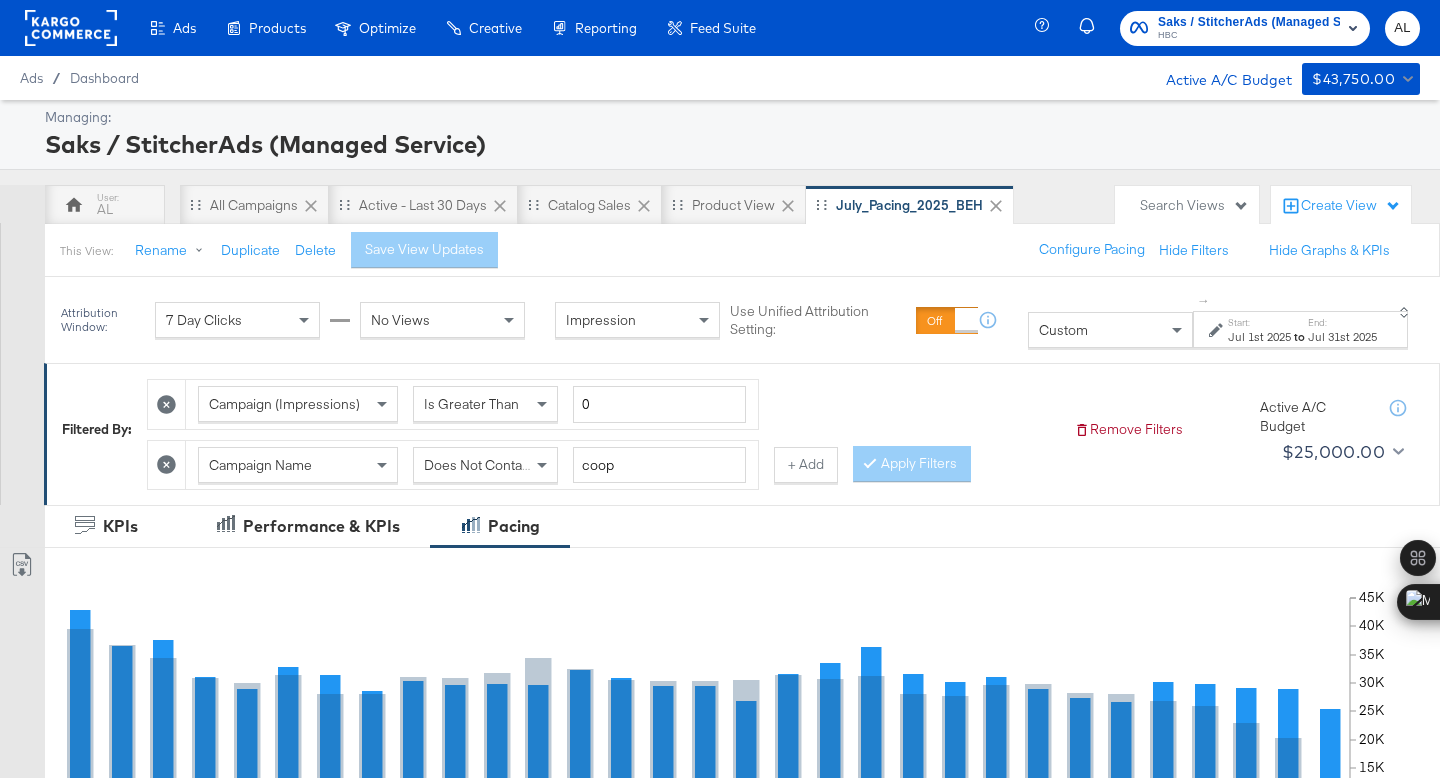 click on "Jul 1st 2025" at bounding box center (1259, 337) 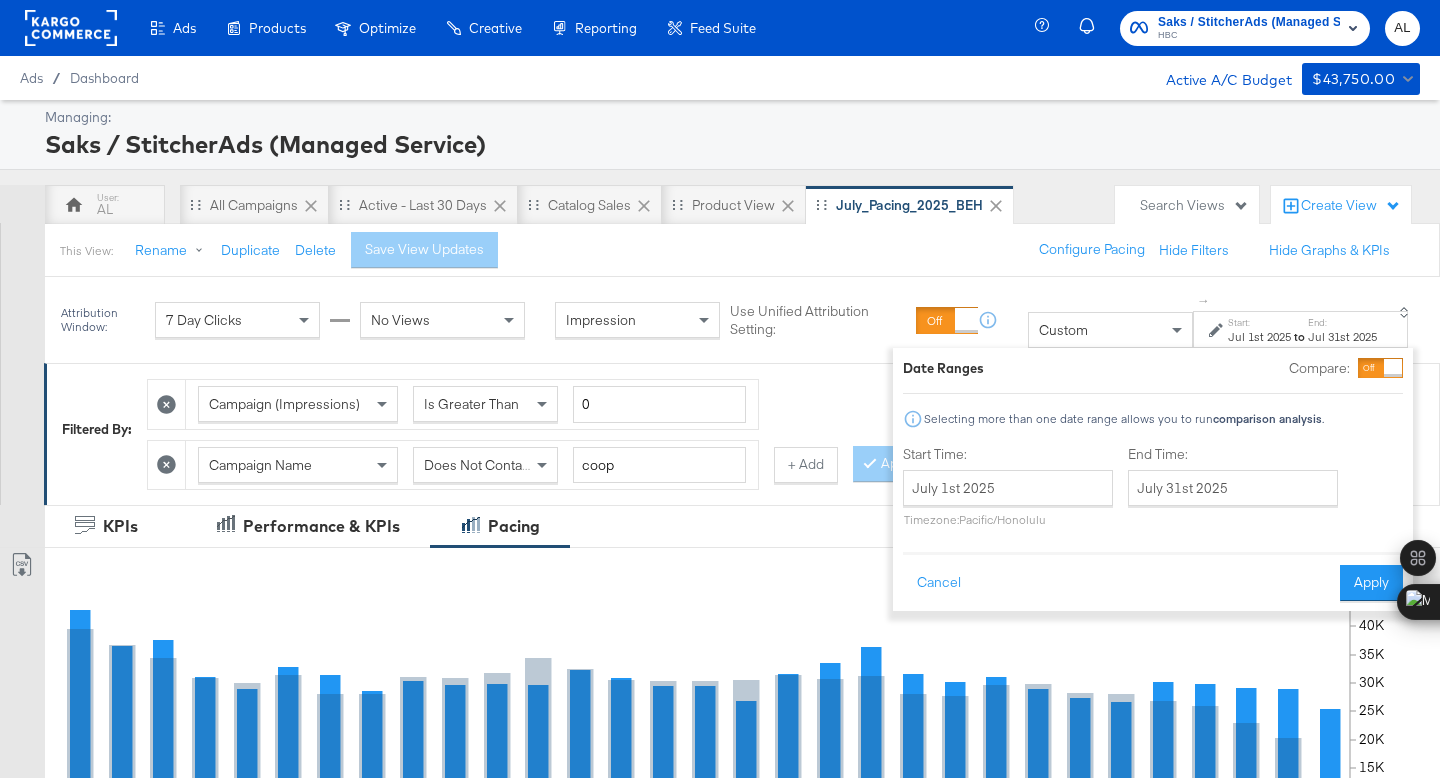 click on "Custom" at bounding box center [1110, 330] 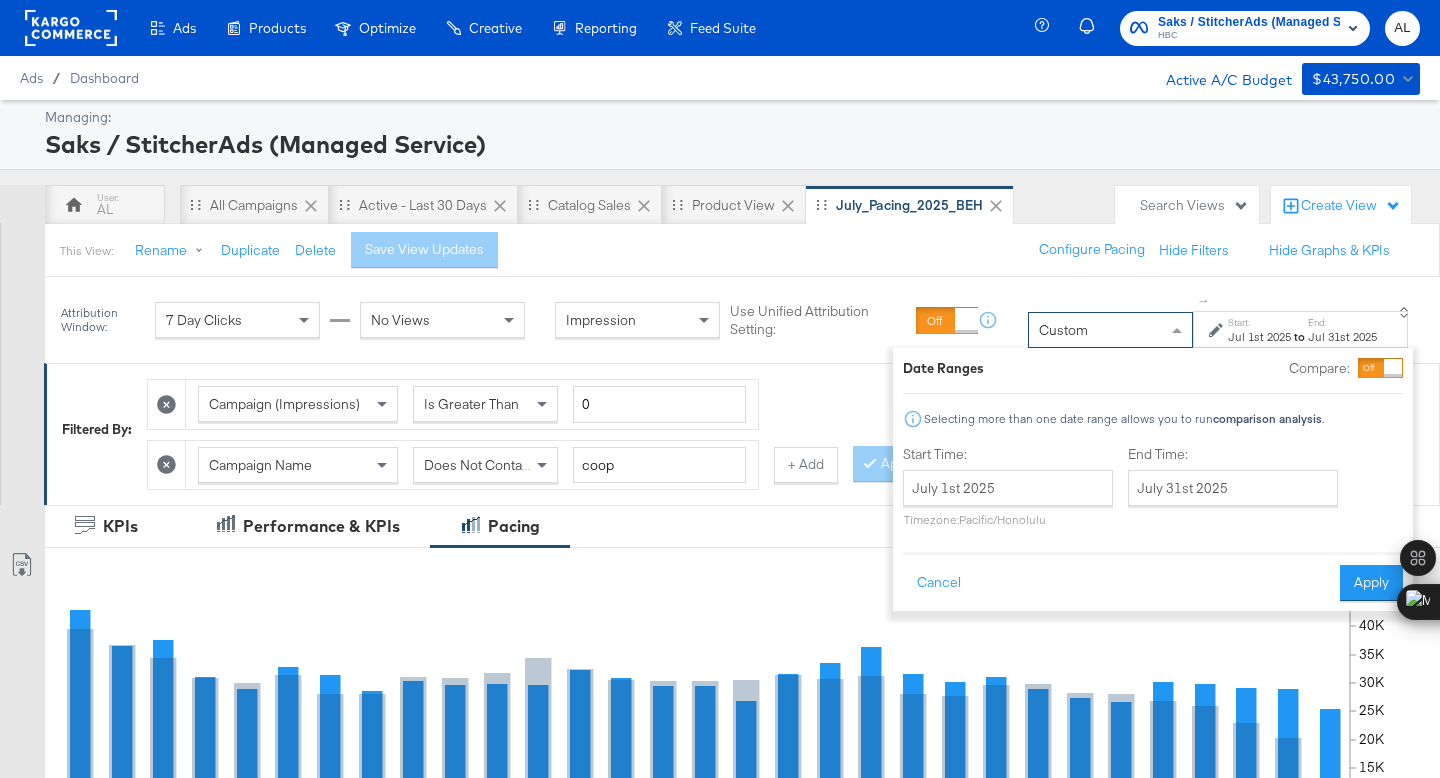 click on "Jul 1st 2025" at bounding box center (1259, 337) 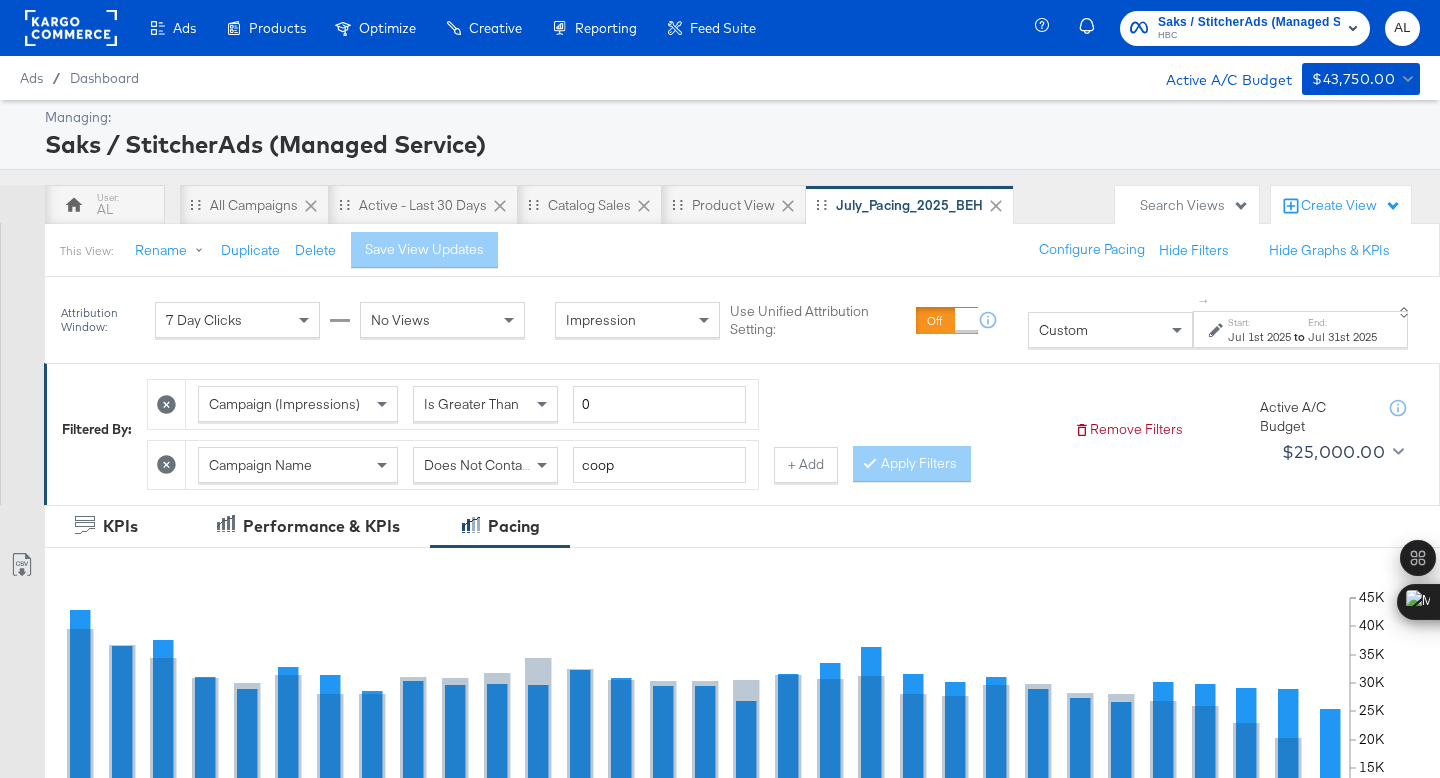 click on "Jul 1st 2025" at bounding box center (1259, 337) 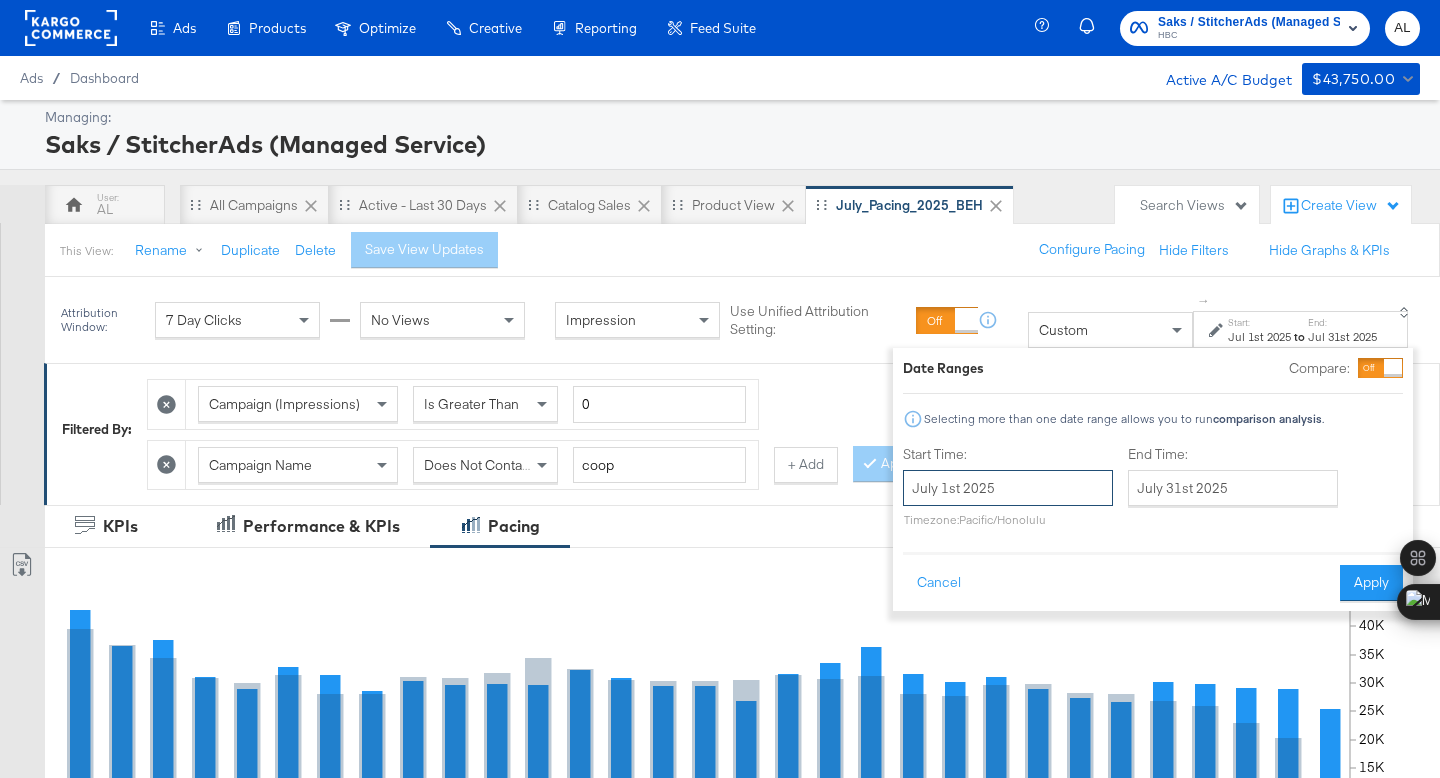 click on "July 1st 2025" at bounding box center (1008, 488) 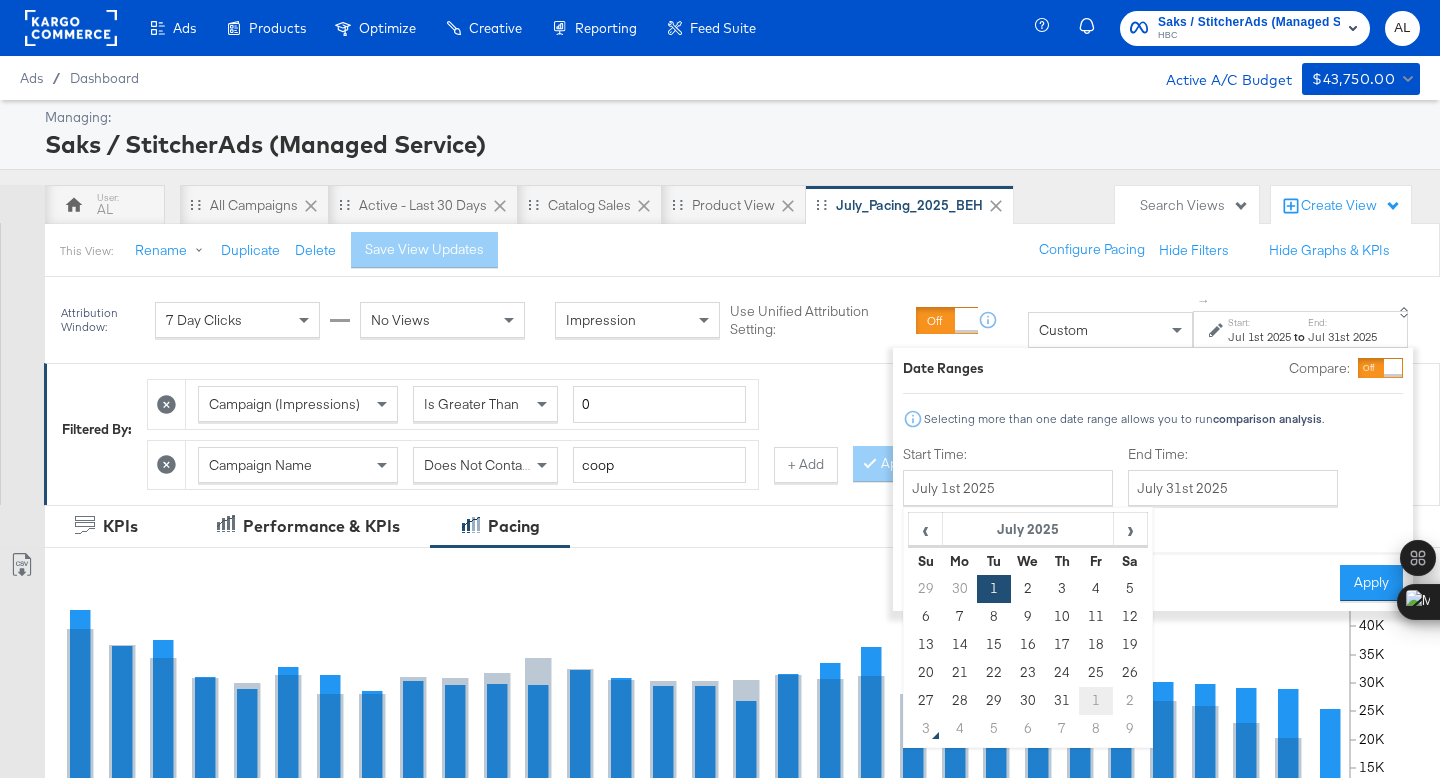 click on "1" at bounding box center (1096, 701) 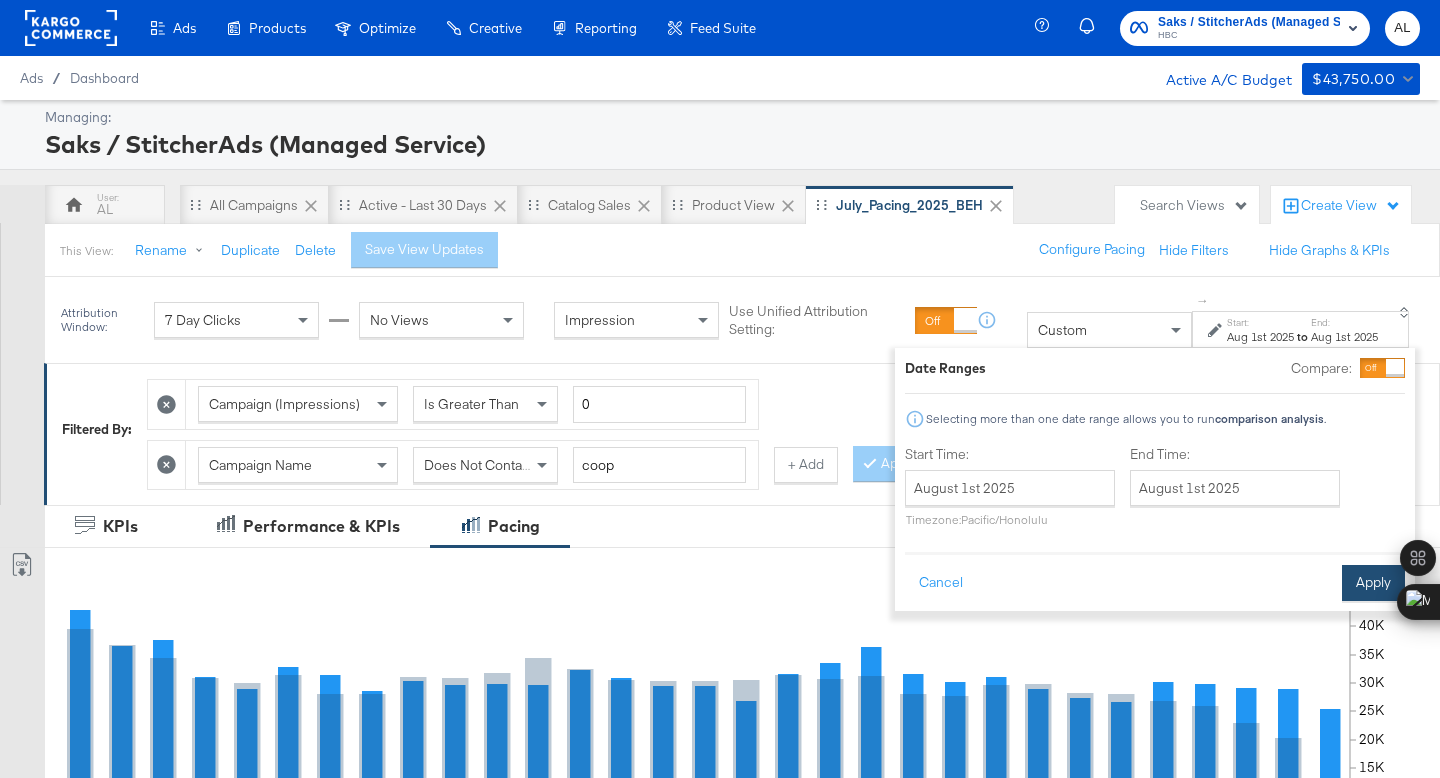 click on "Apply" at bounding box center [1373, 583] 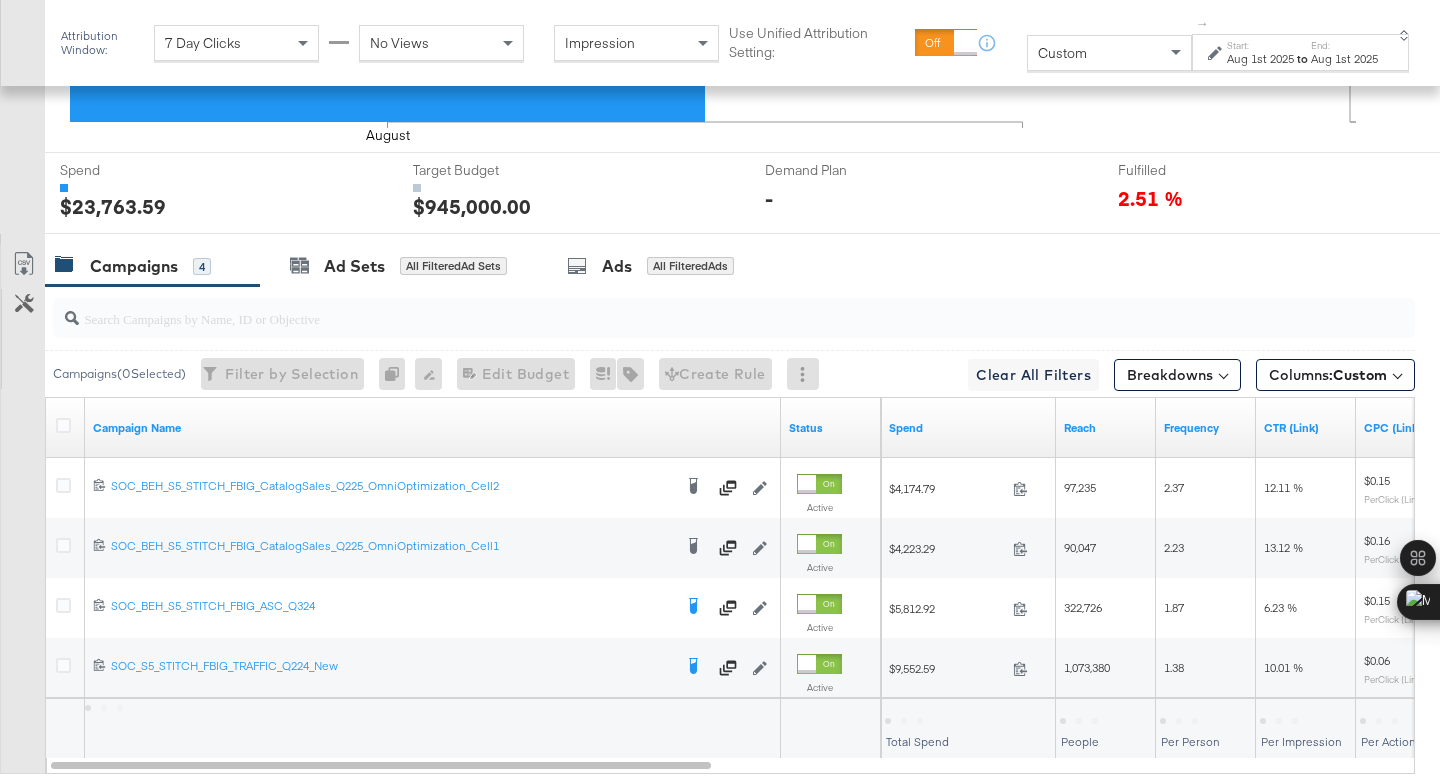 scroll, scrollTop: 858, scrollLeft: 0, axis: vertical 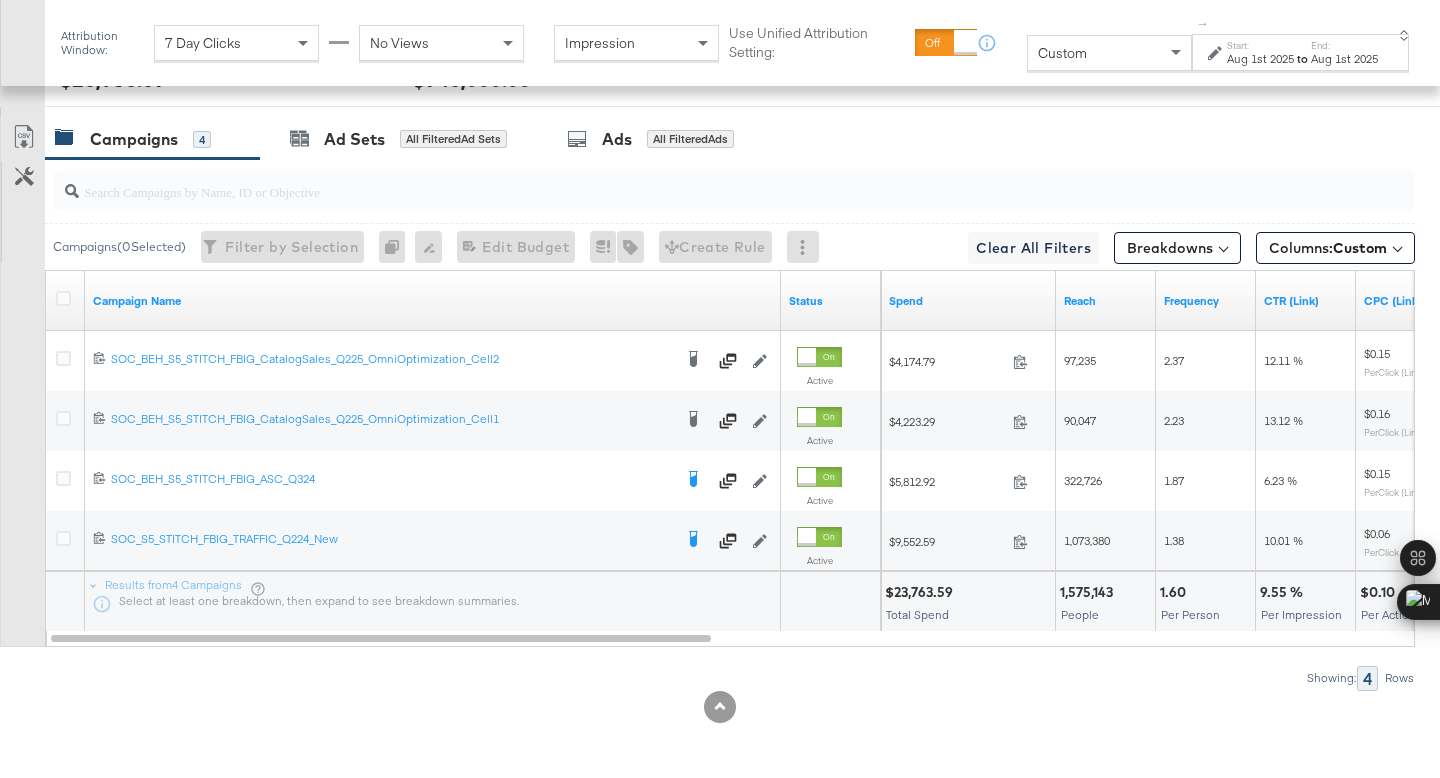 click on "$23,763.59" at bounding box center (922, 592) 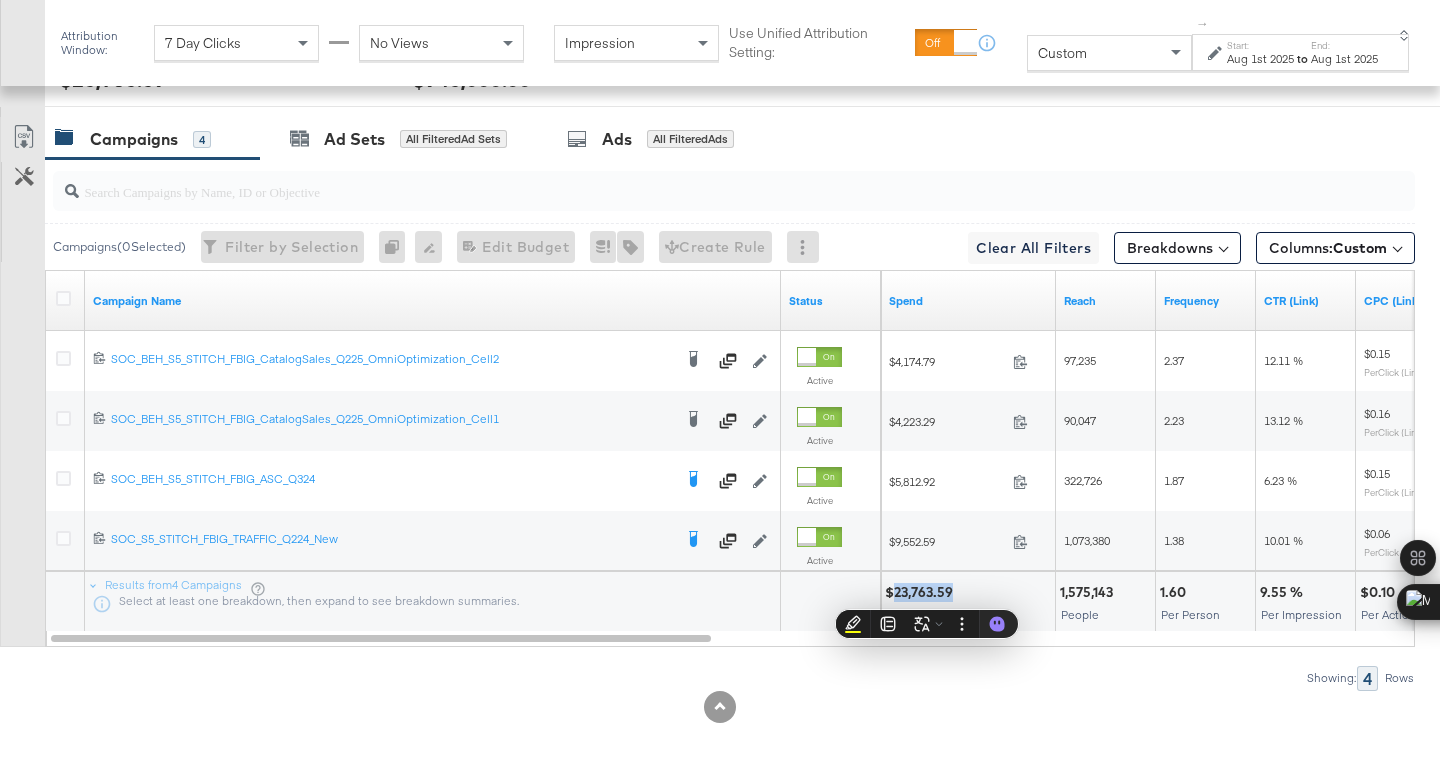 copy on "23,763.59" 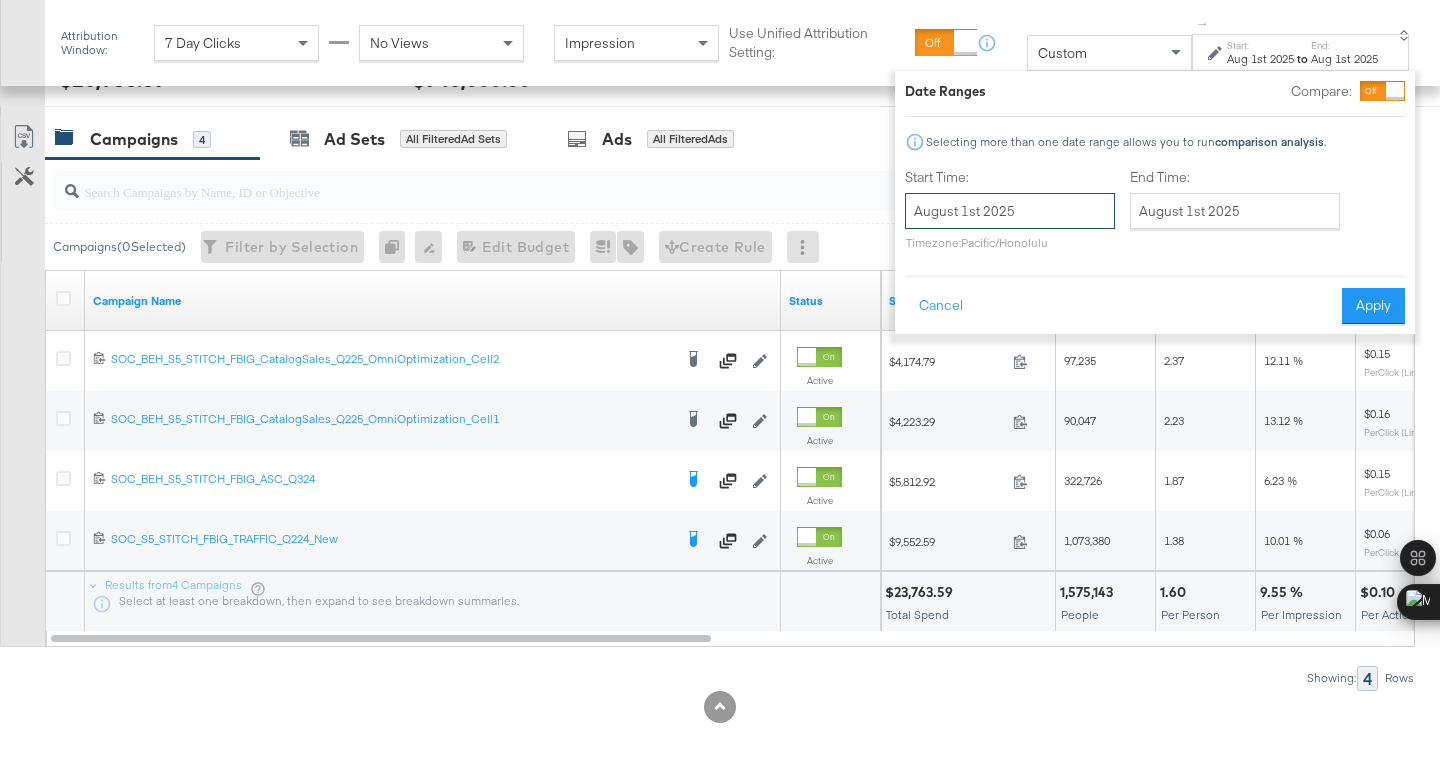 click on "August 1st 2025" at bounding box center [1010, 211] 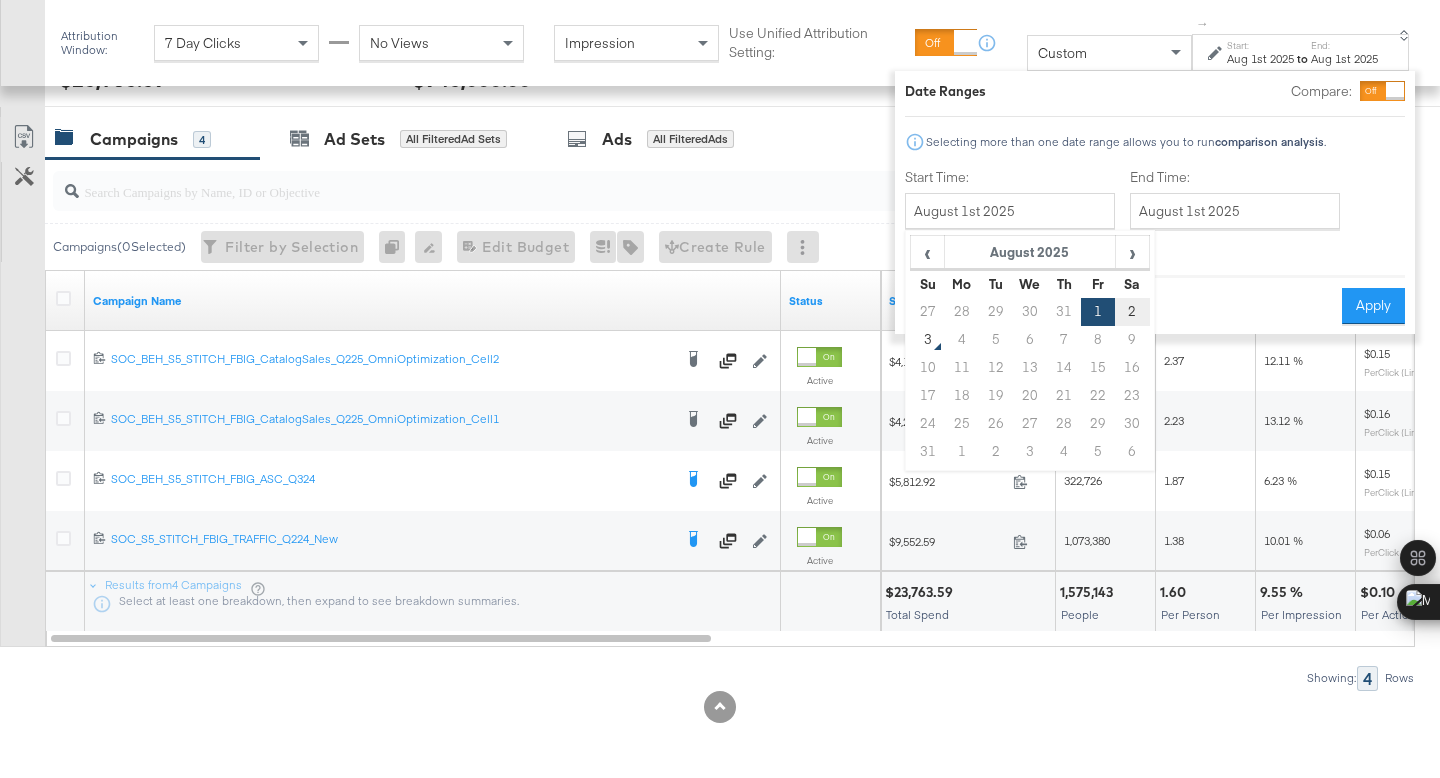 click on "2" at bounding box center (1132, 312) 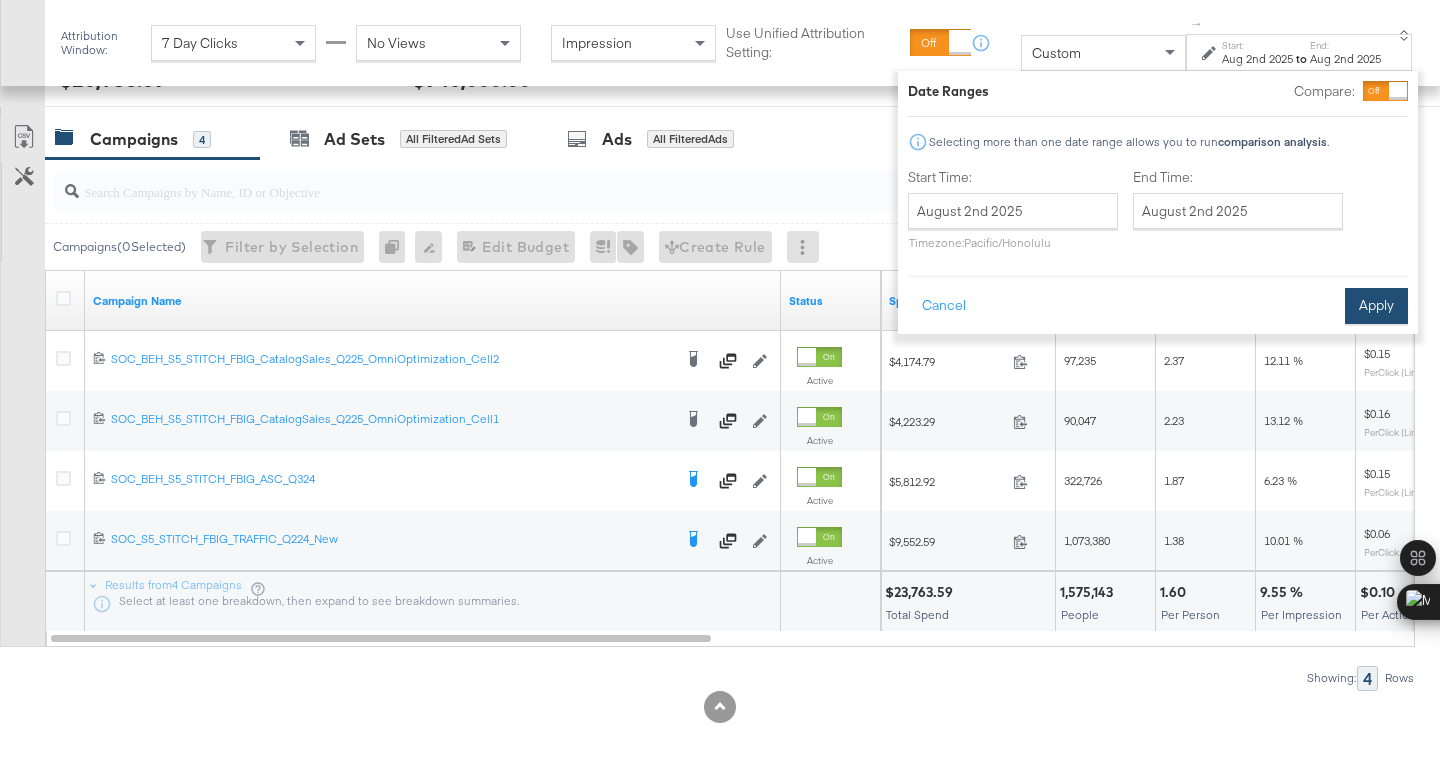click on "Apply" at bounding box center [1376, 306] 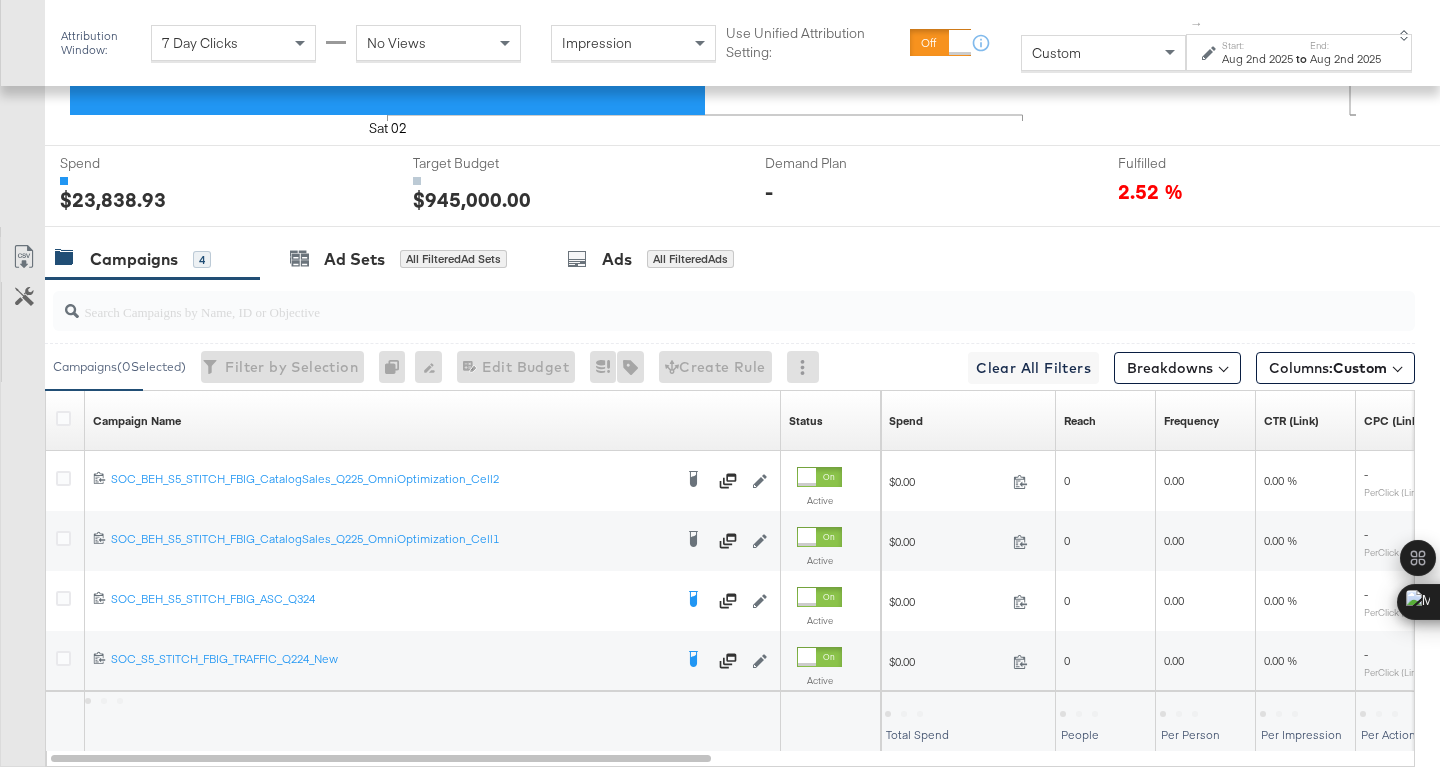 scroll, scrollTop: 858, scrollLeft: 0, axis: vertical 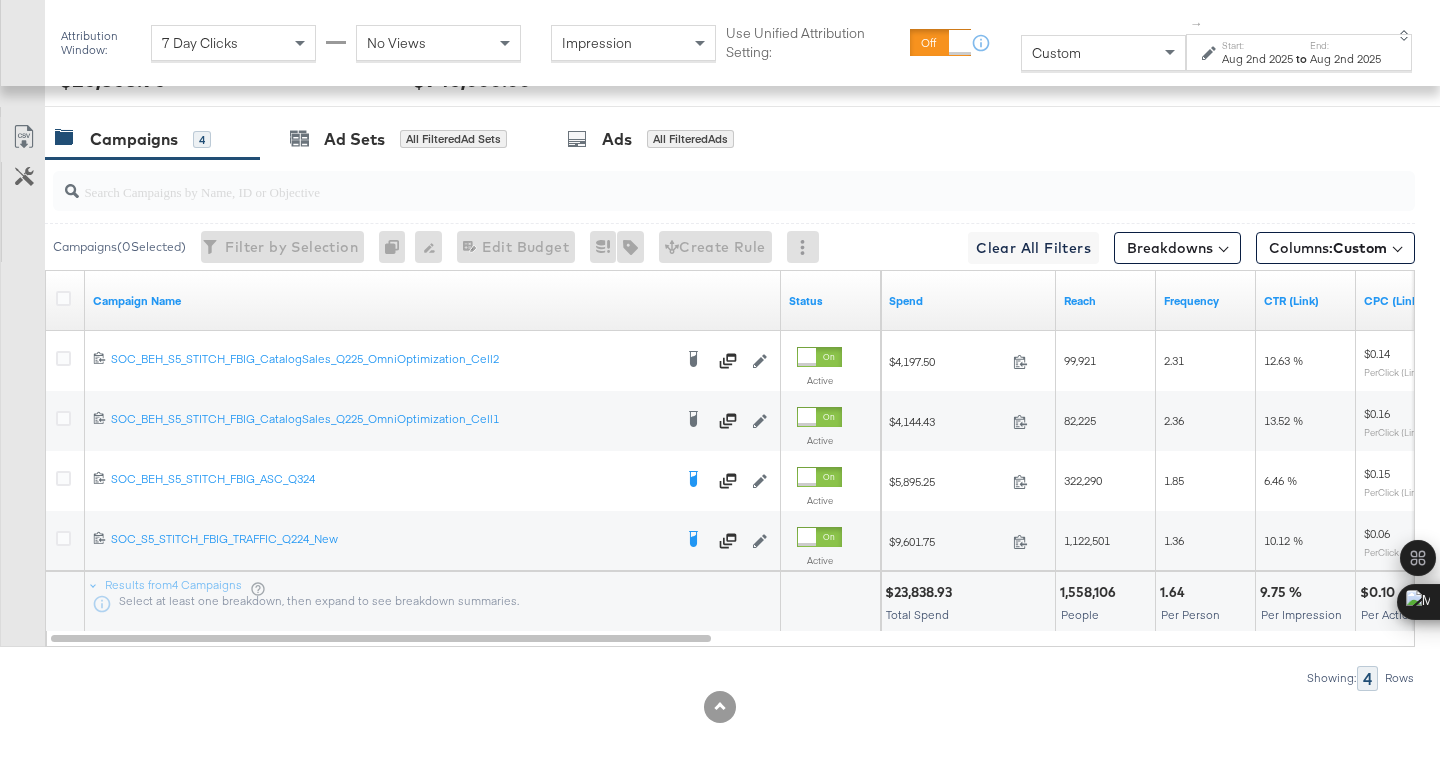 click on "$23,838.93" at bounding box center (921, 592) 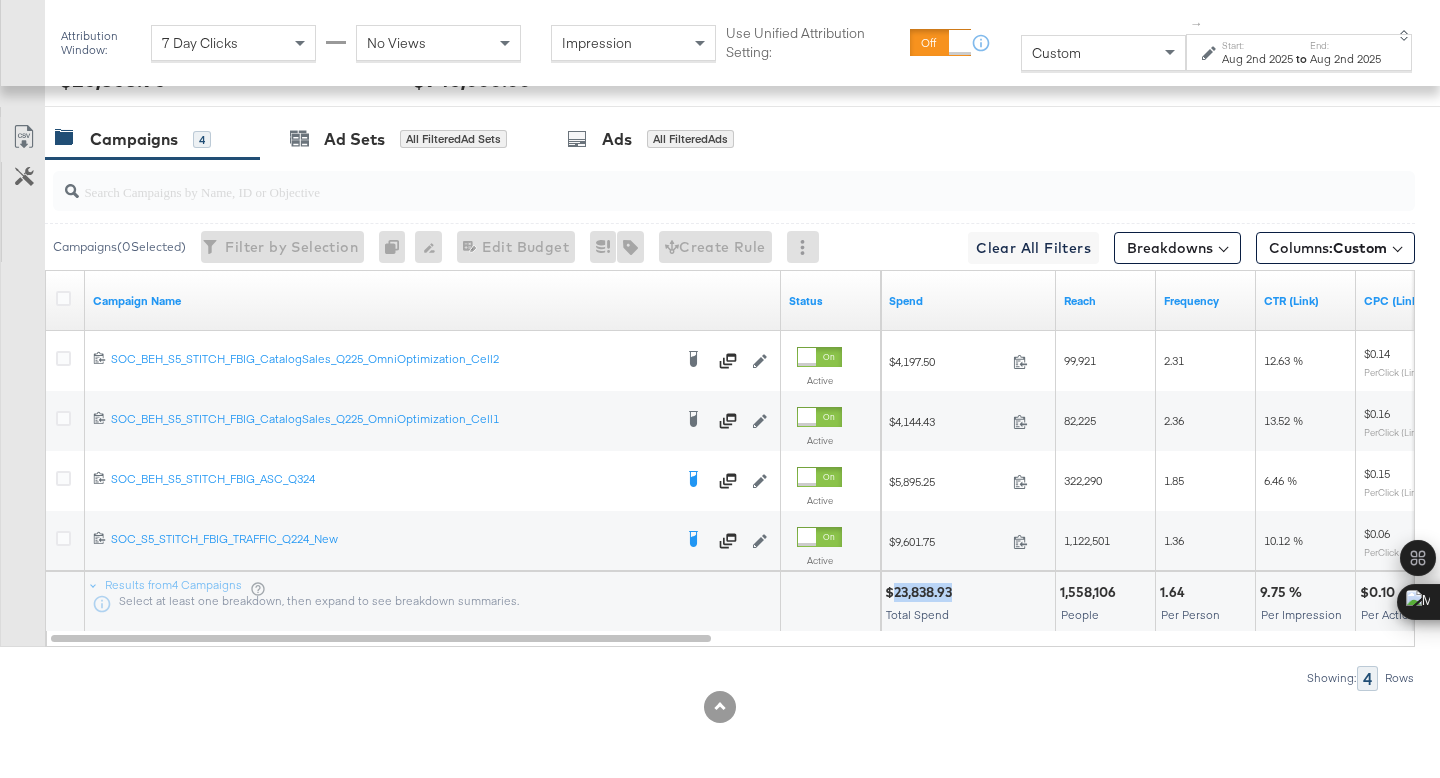 copy on "23,838.93" 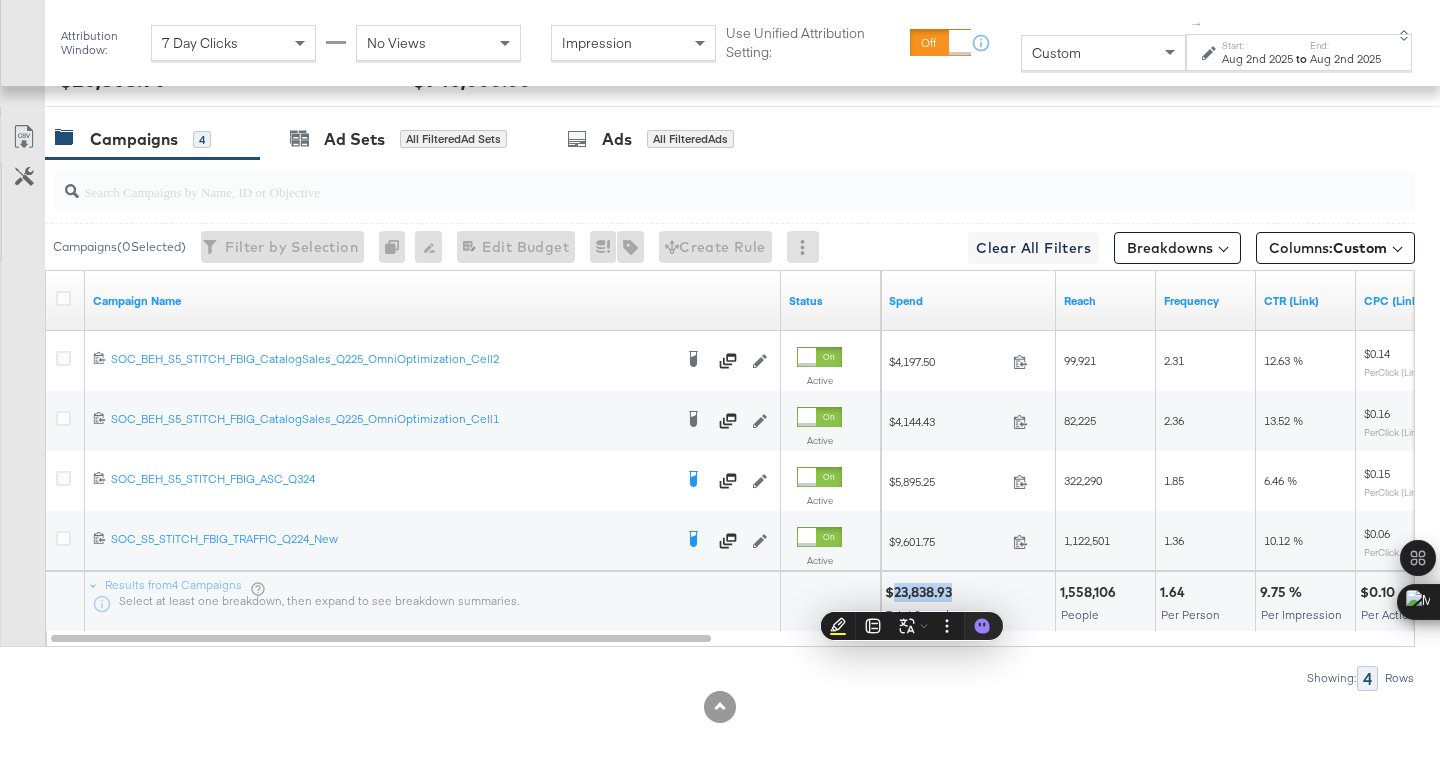 click at bounding box center (1211, 53) 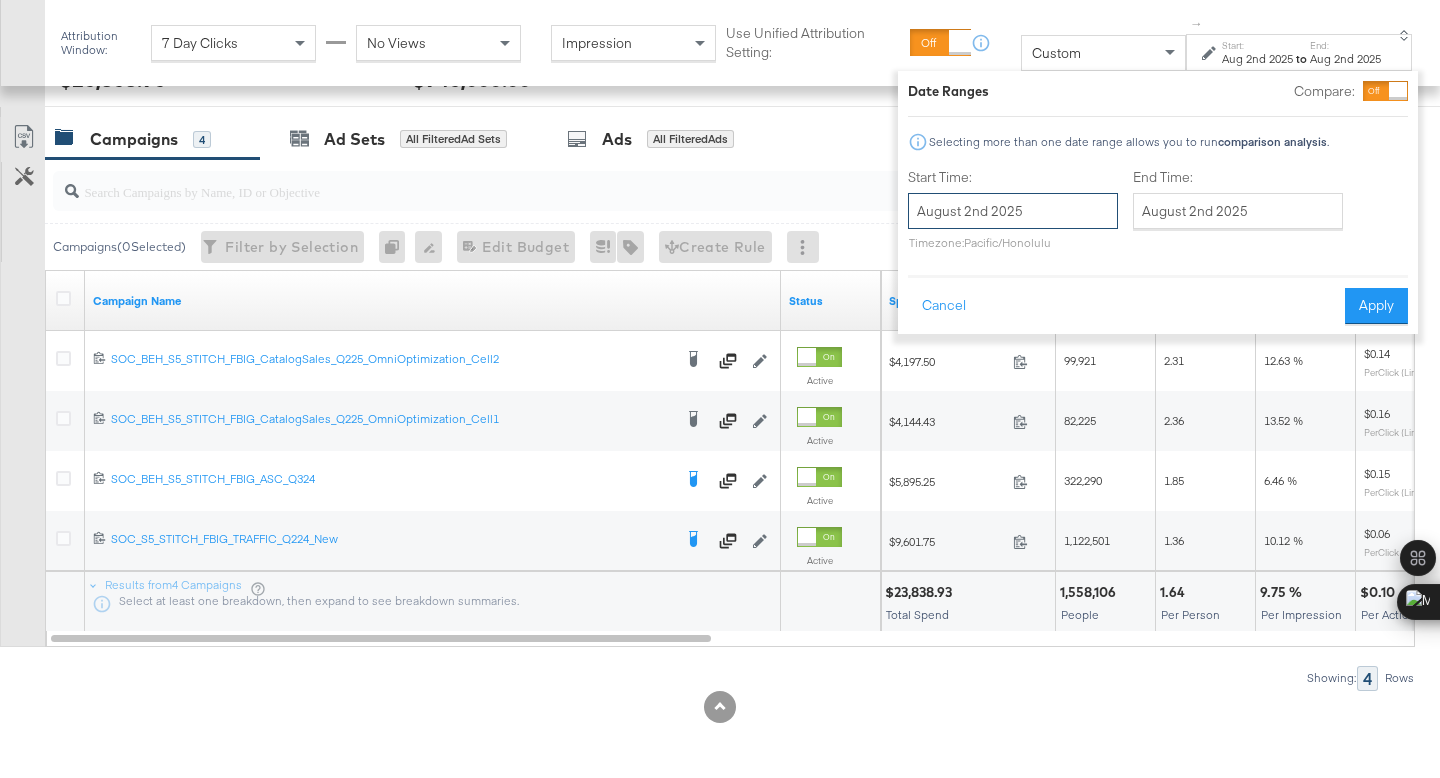 click on "August 2nd 2025" at bounding box center (1013, 211) 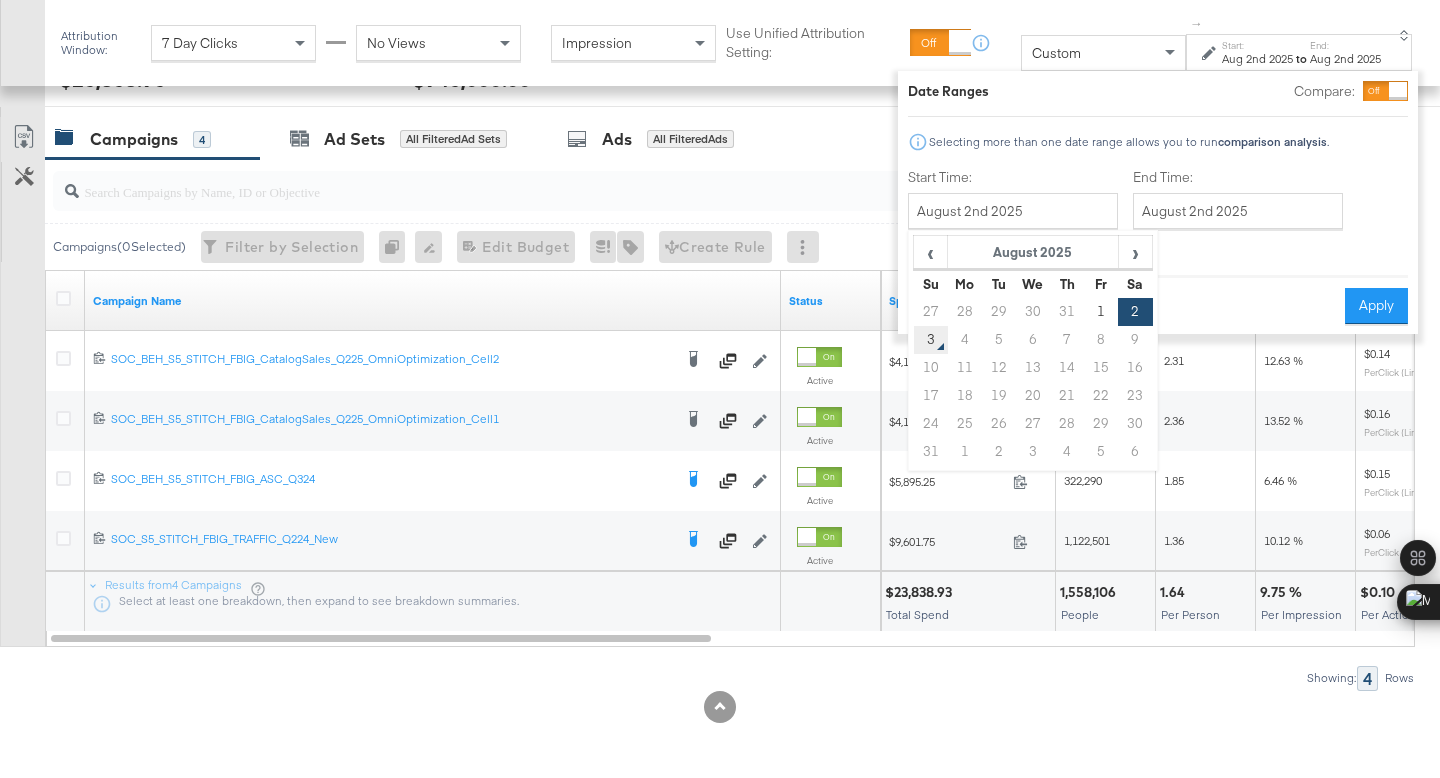 click on "3" at bounding box center (931, 340) 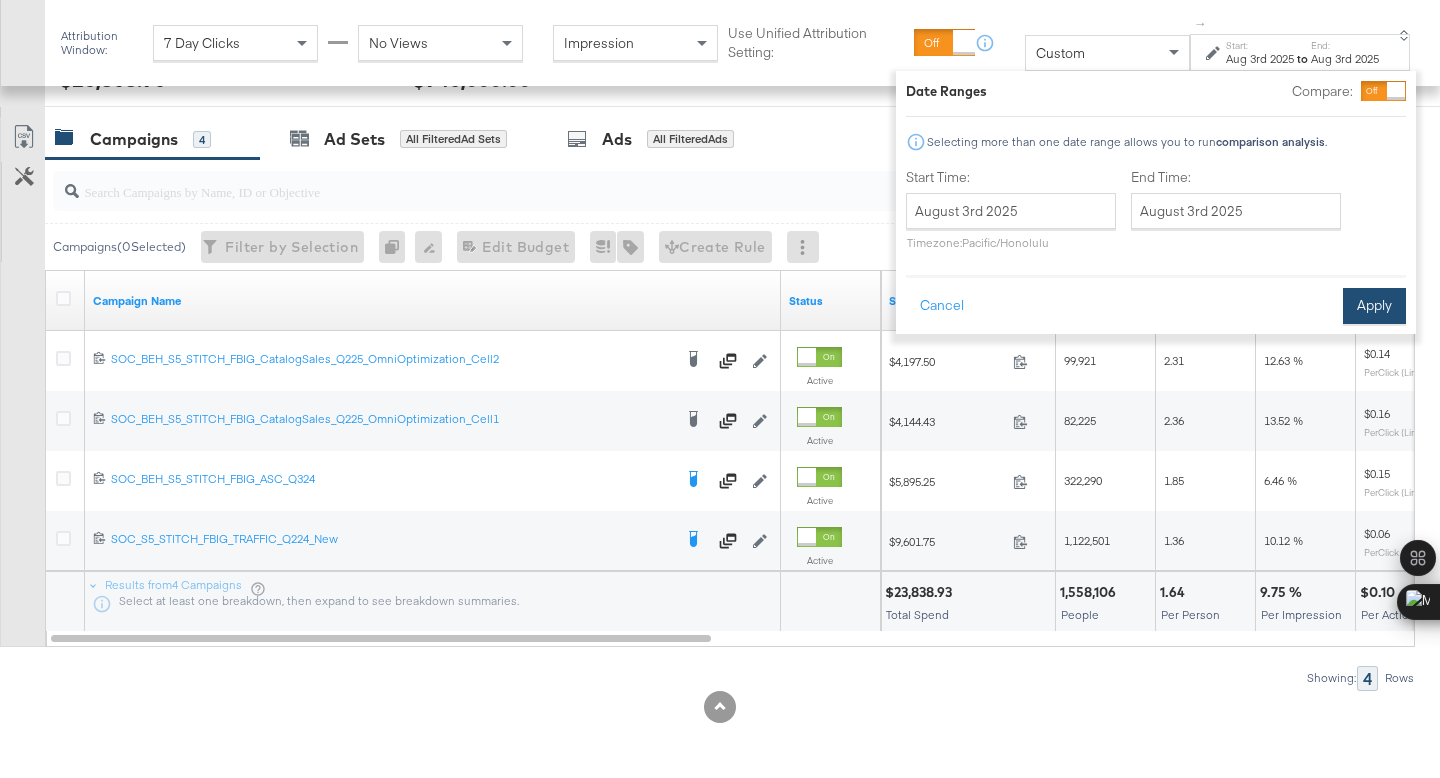 click on "Apply" at bounding box center [1374, 306] 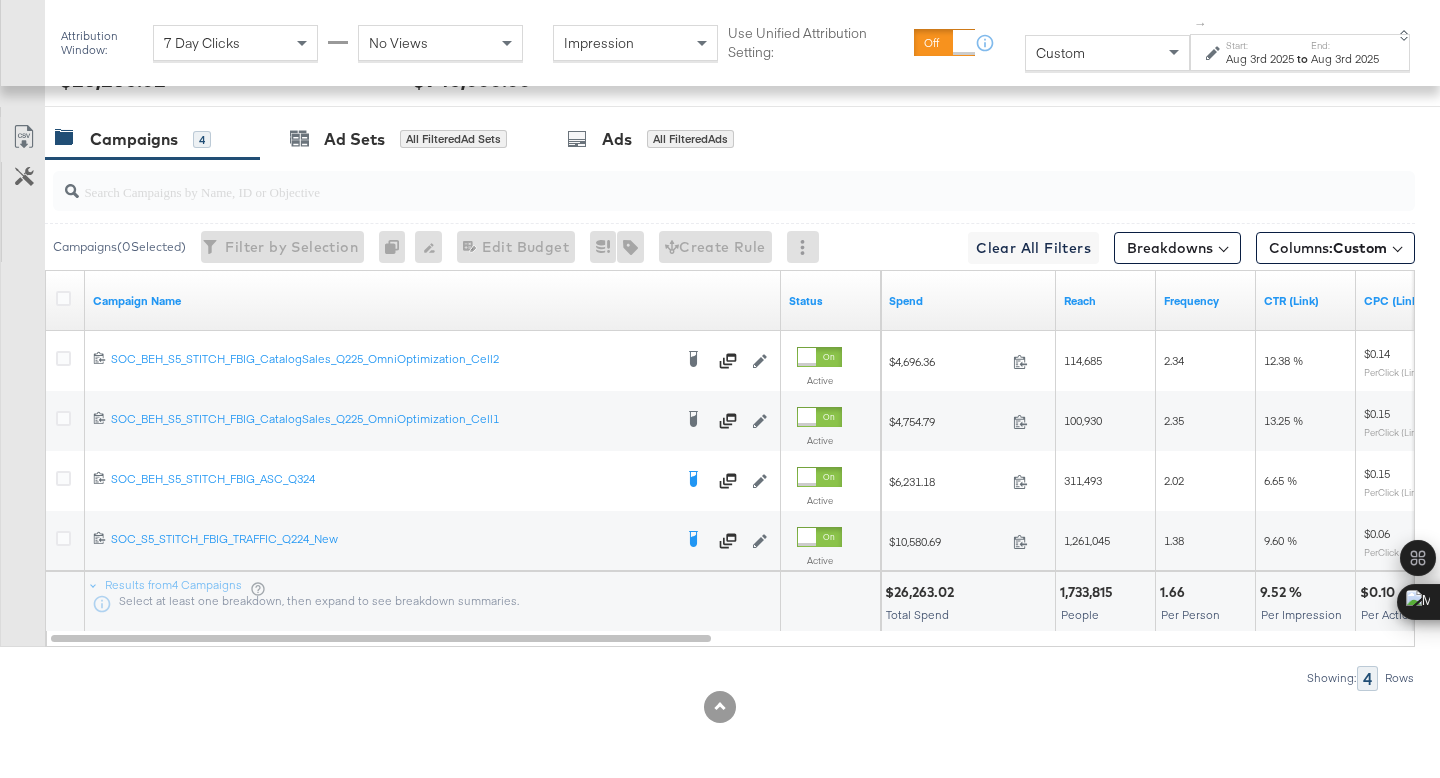 click on "$26,263.02" at bounding box center (922, 592) 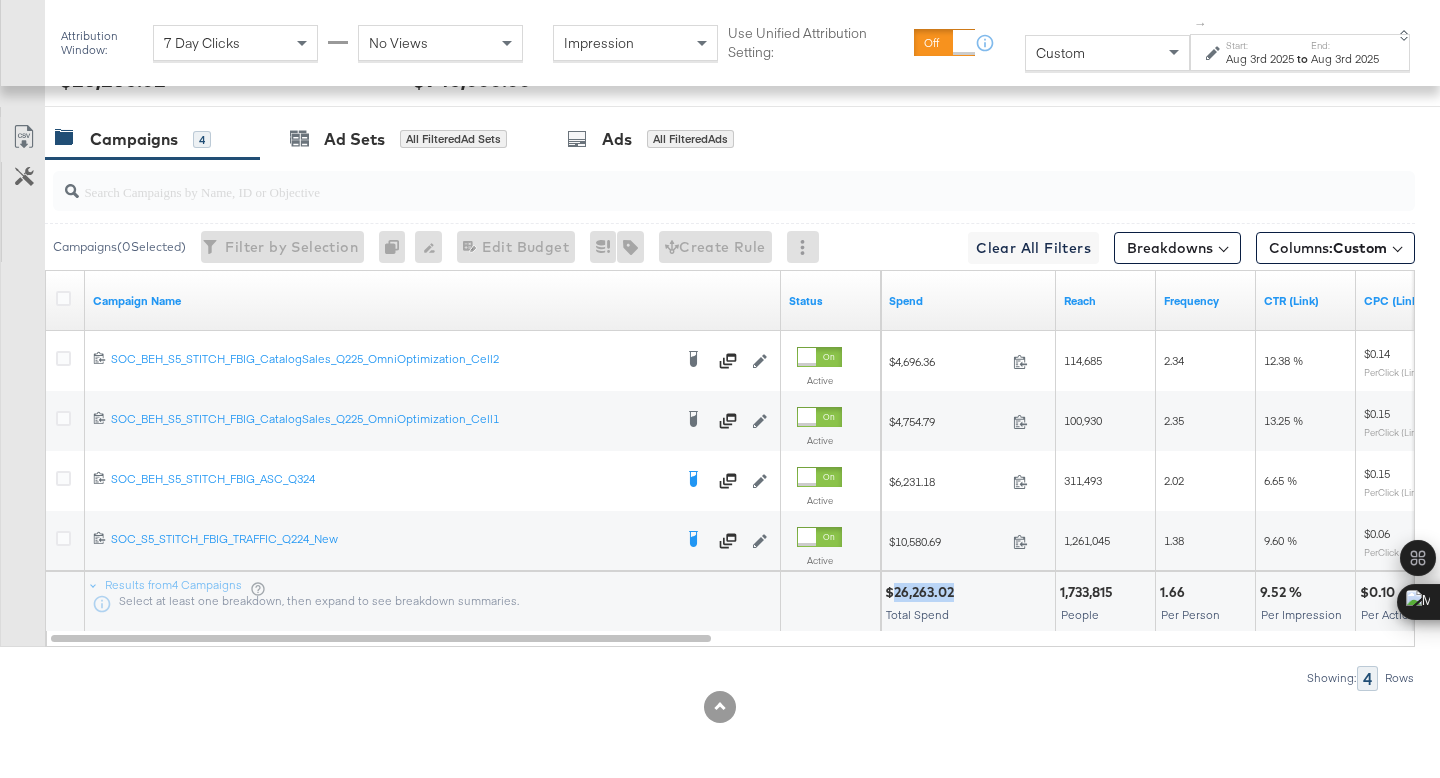 click on "$26,263.02" at bounding box center (922, 592) 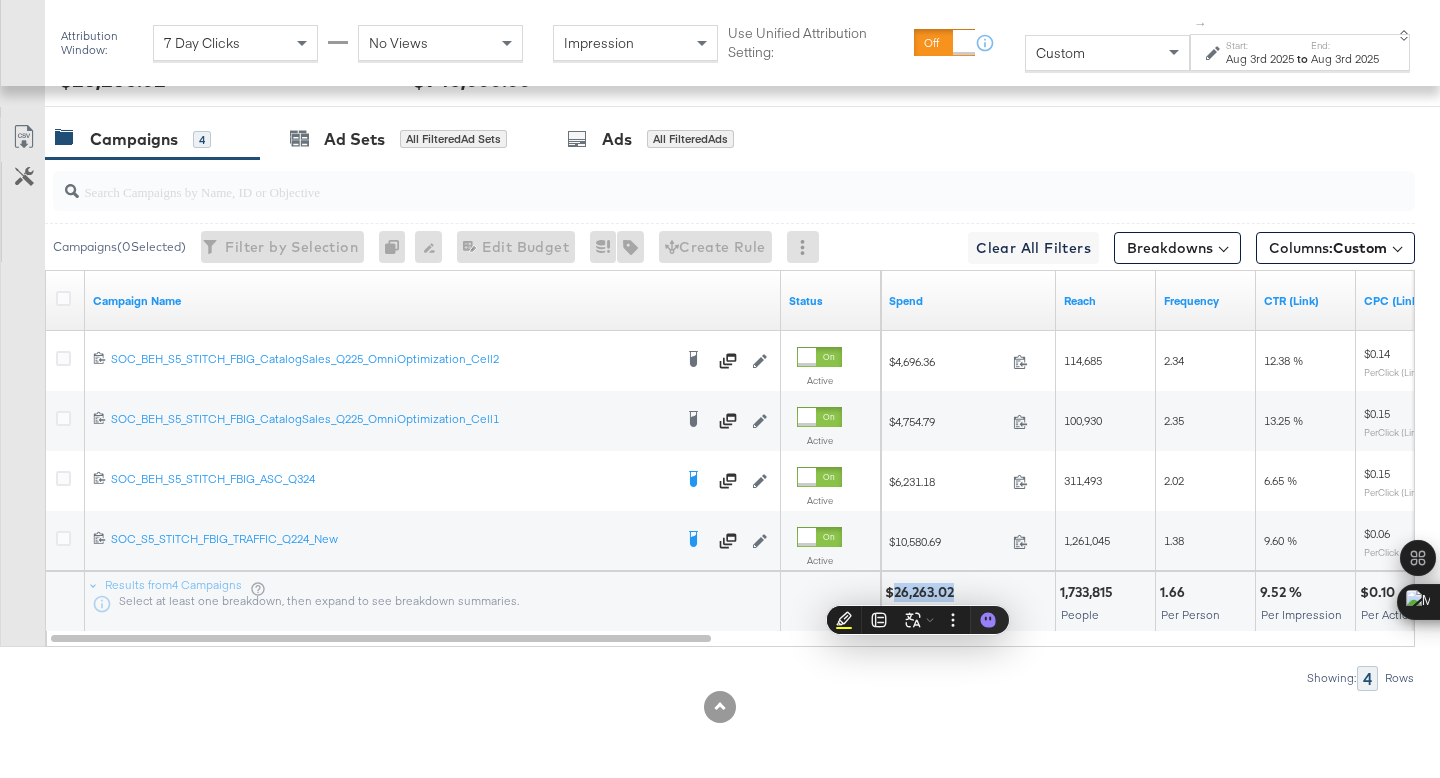 copy on "26,263.02" 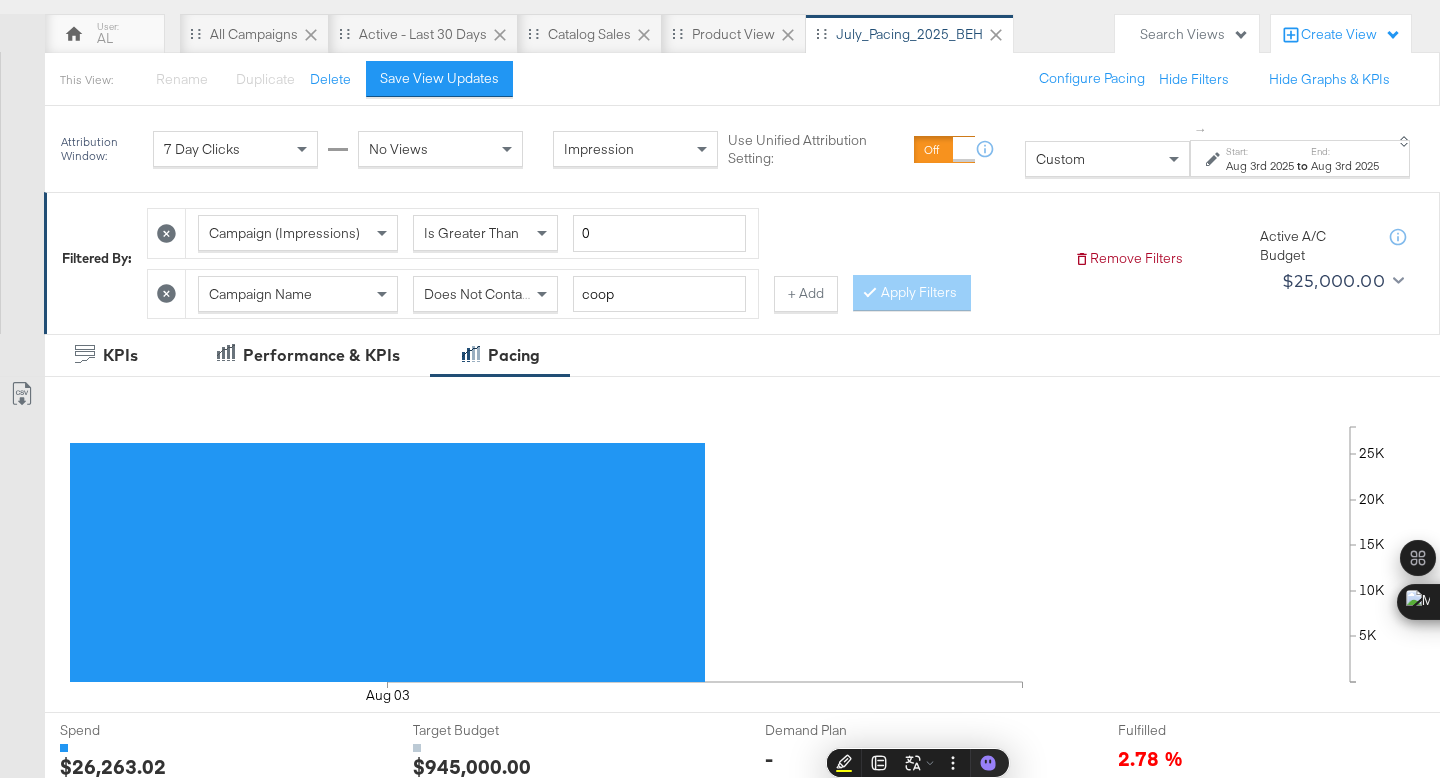 scroll, scrollTop: 0, scrollLeft: 0, axis: both 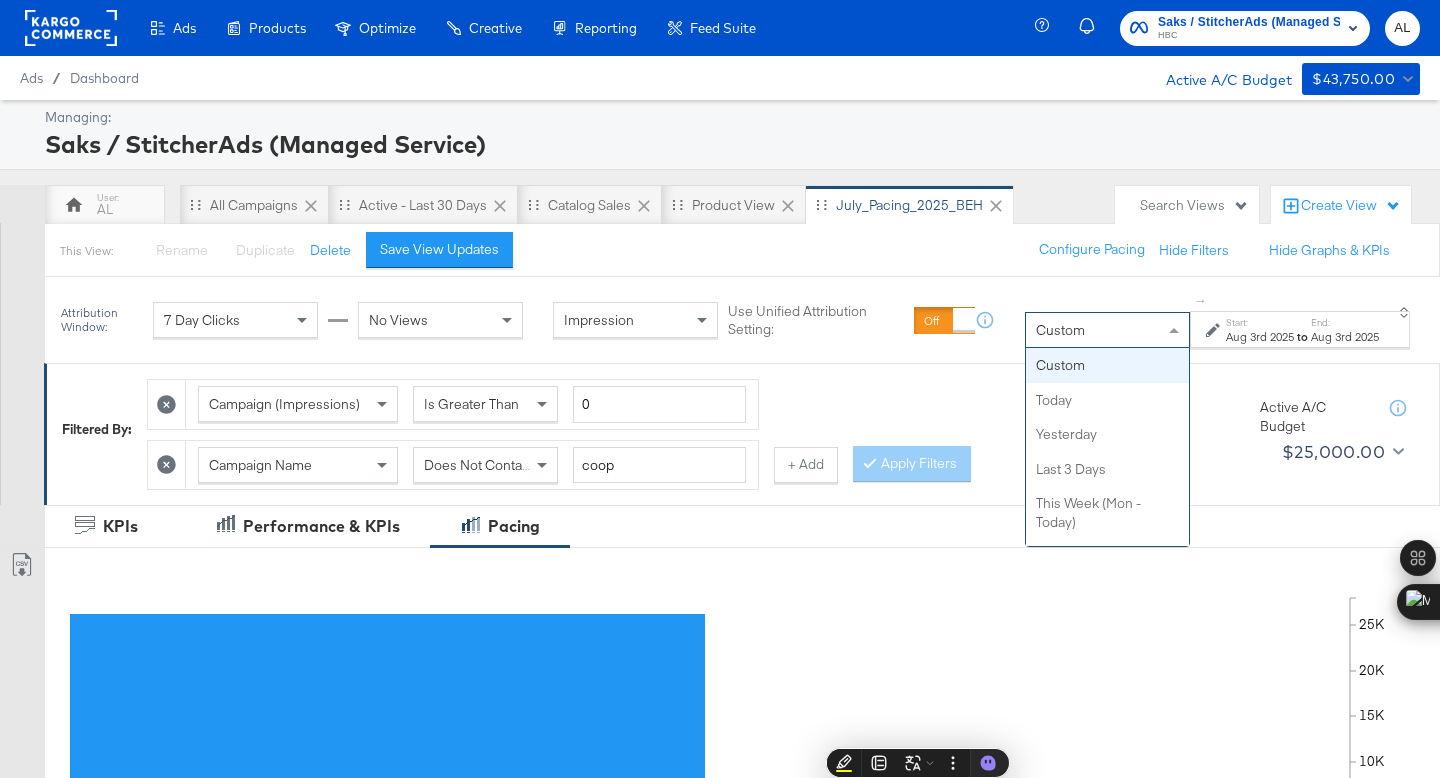 click on "Custom" at bounding box center (1107, 330) 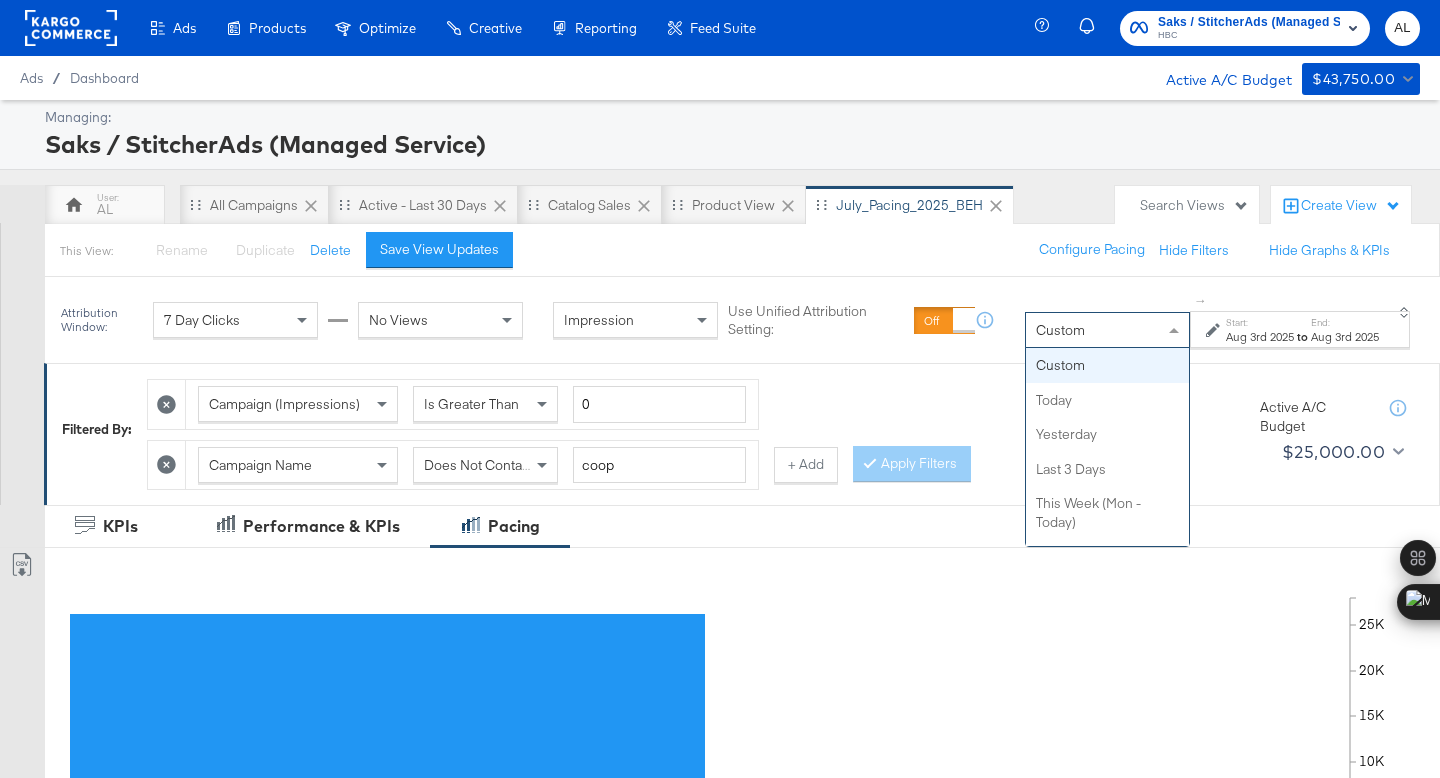 click 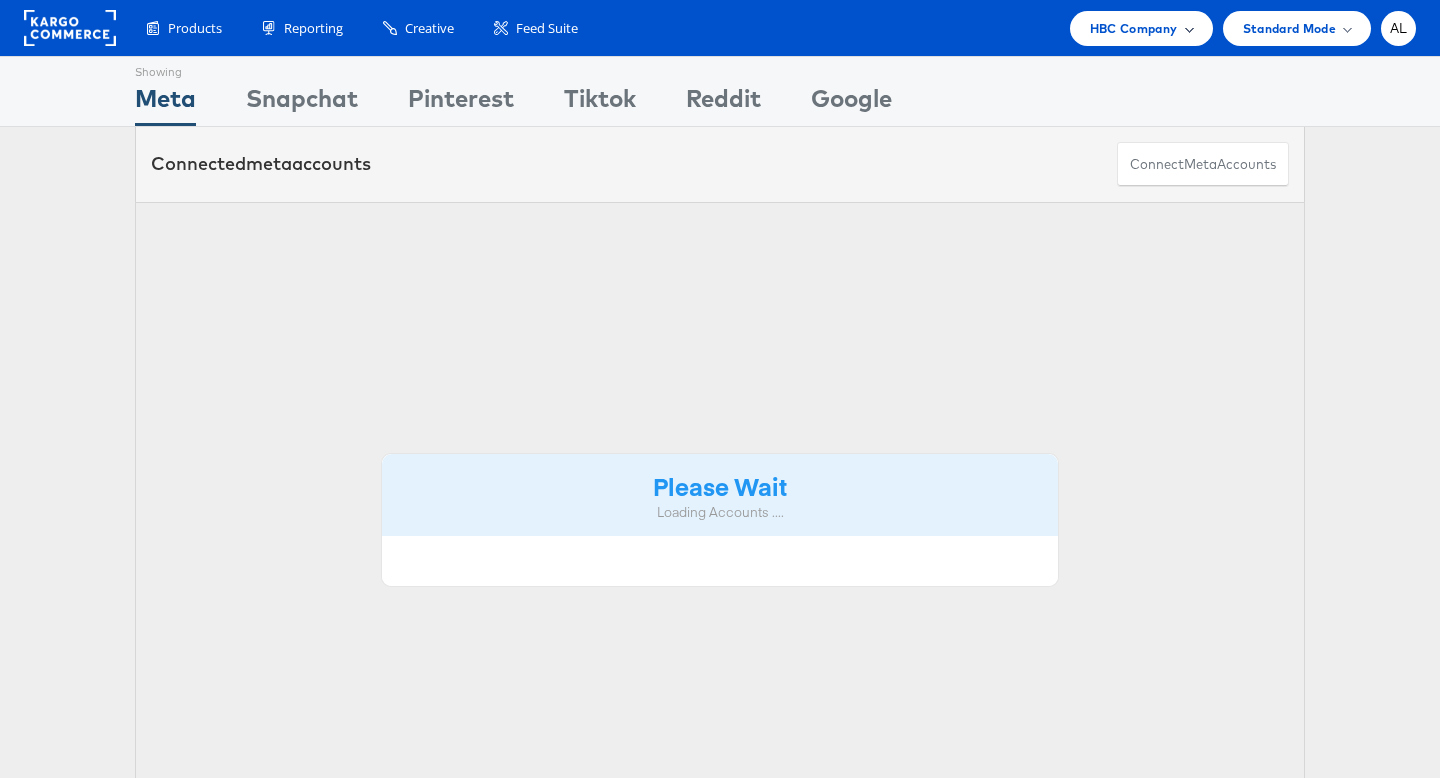 scroll, scrollTop: 0, scrollLeft: 0, axis: both 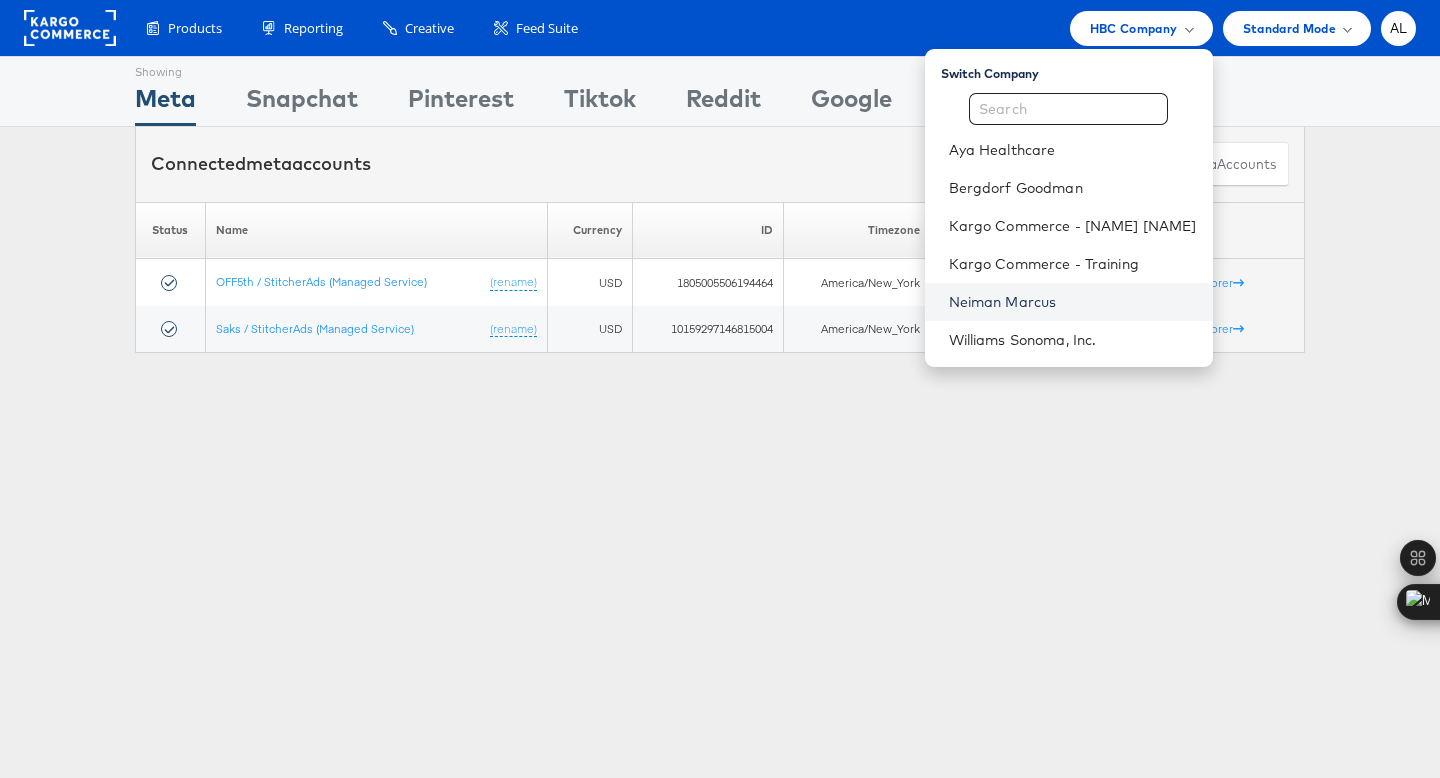 click on "Neiman Marcus" at bounding box center [1073, 302] 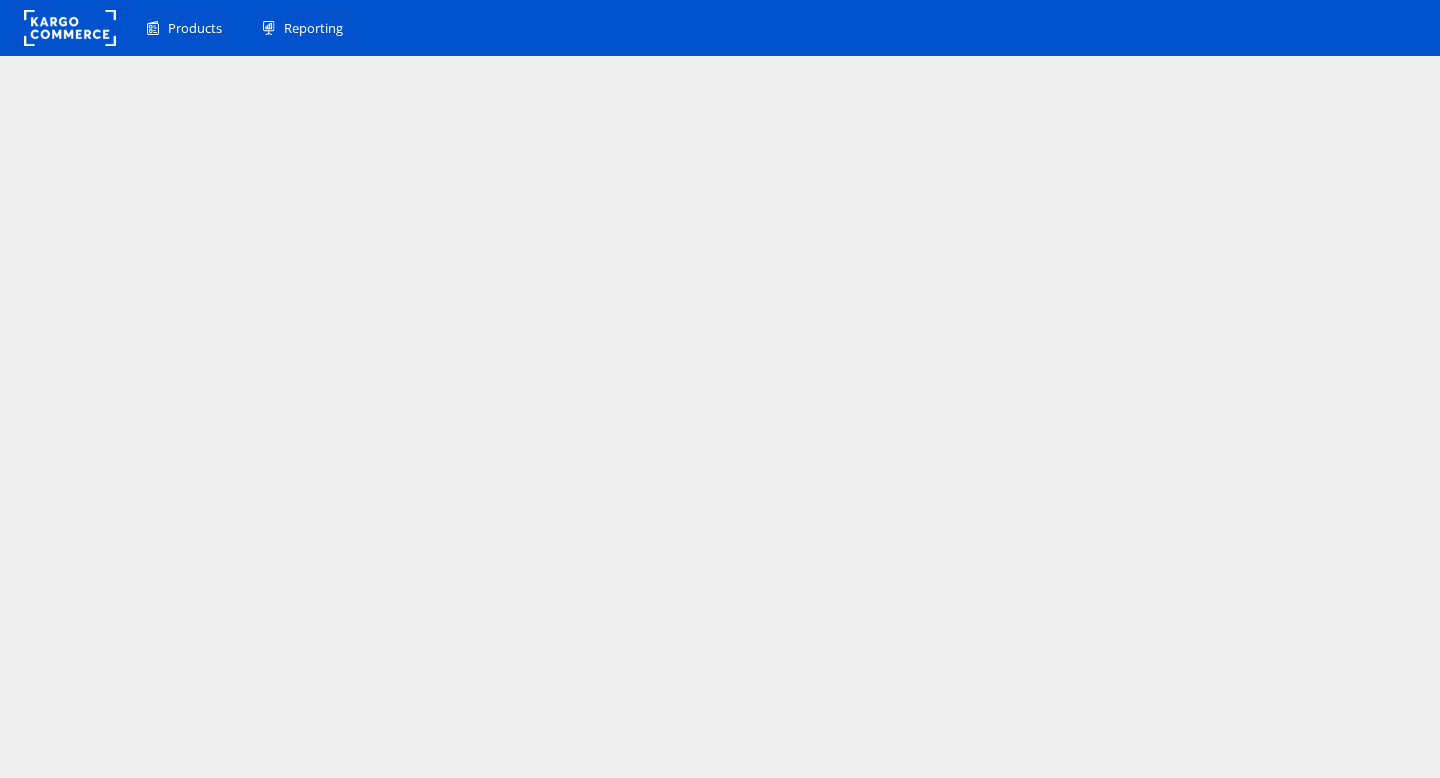 scroll, scrollTop: 0, scrollLeft: 0, axis: both 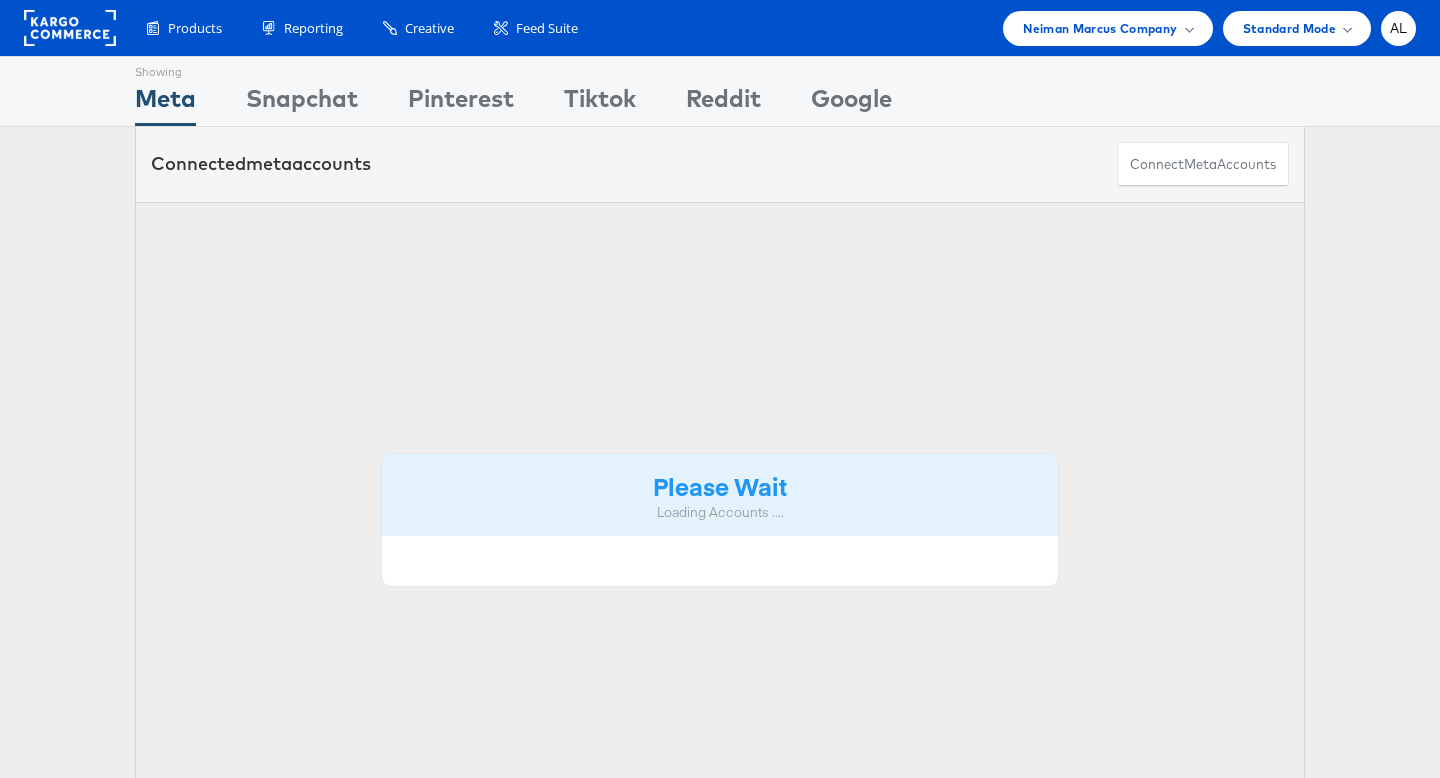 click on "Please Wait
Loading Accounts ...." at bounding box center [720, 495] 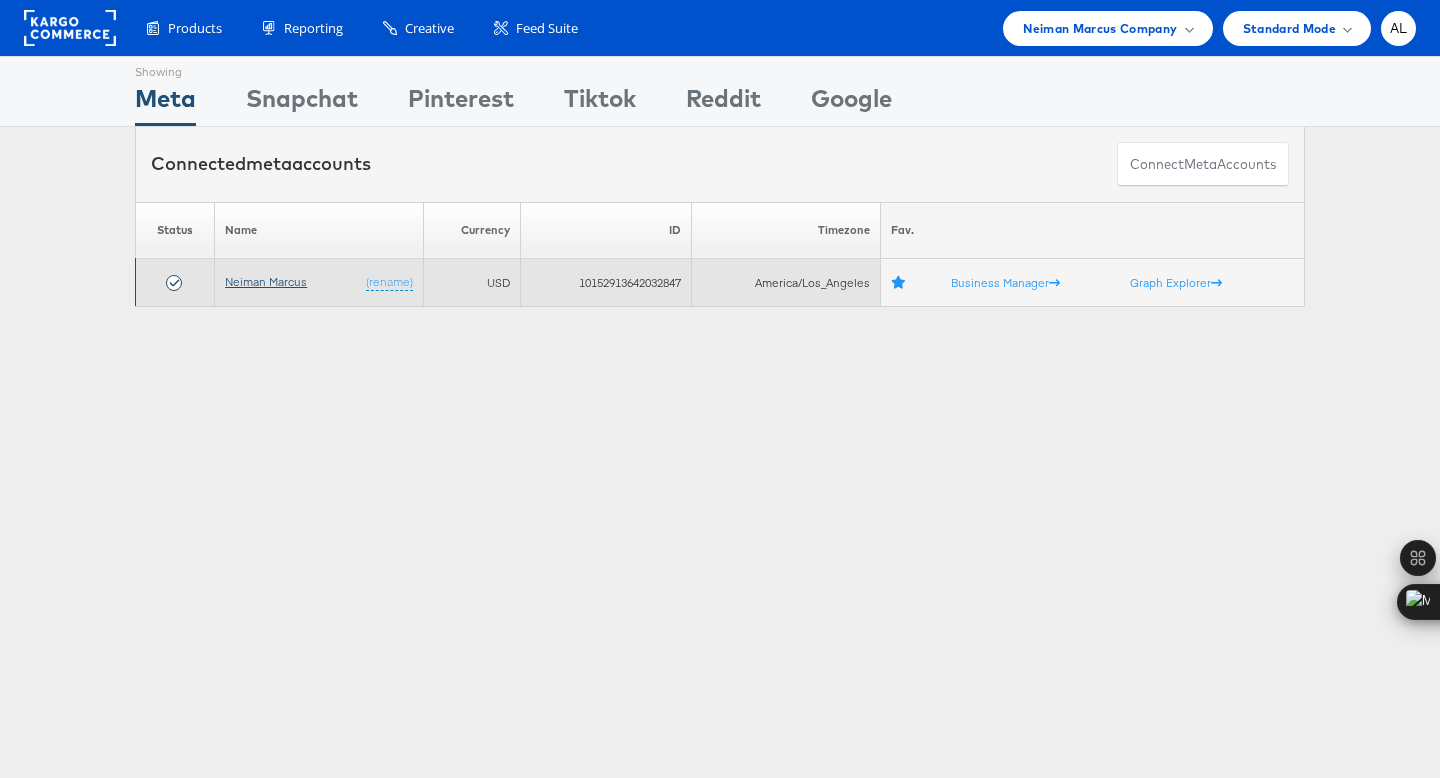 click on "Neiman Marcus" at bounding box center (266, 281) 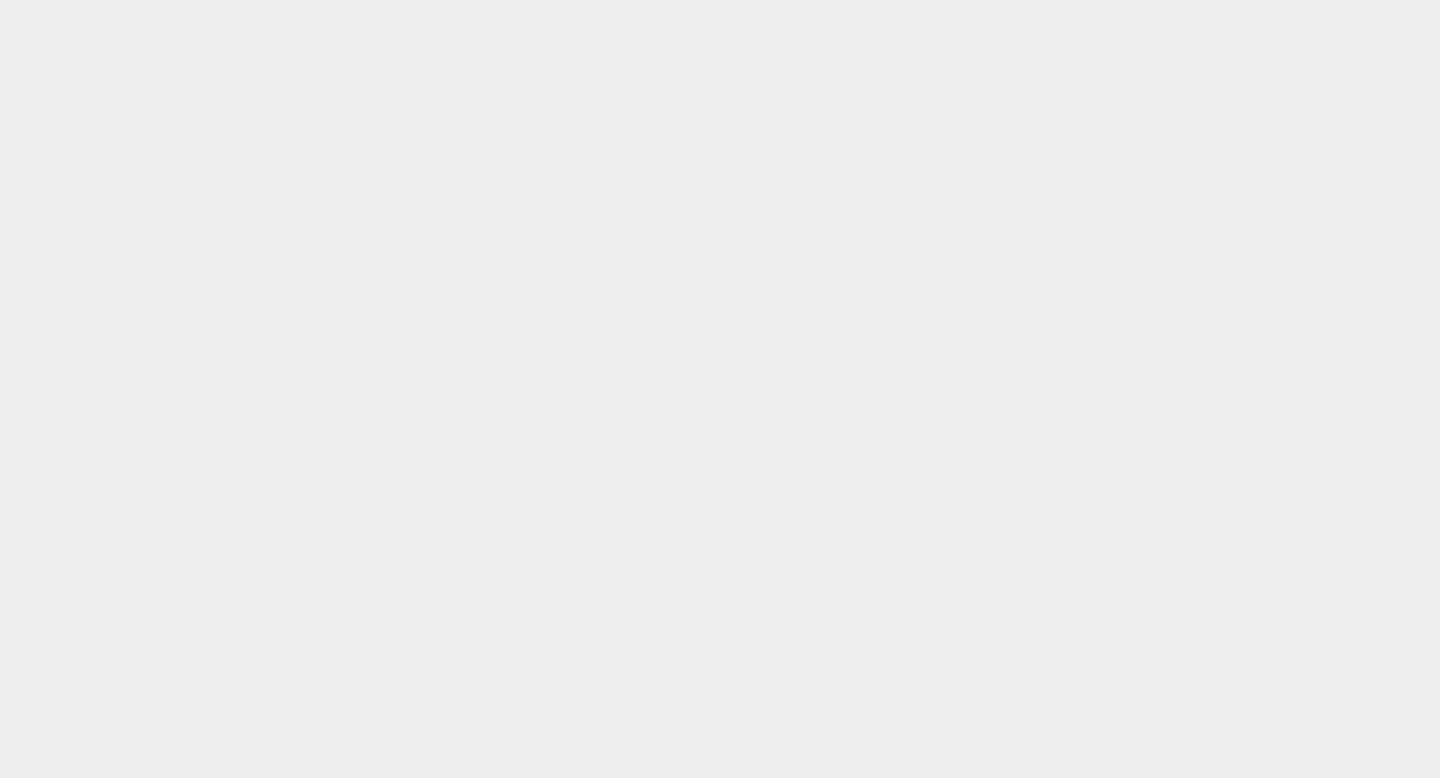 scroll, scrollTop: 0, scrollLeft: 0, axis: both 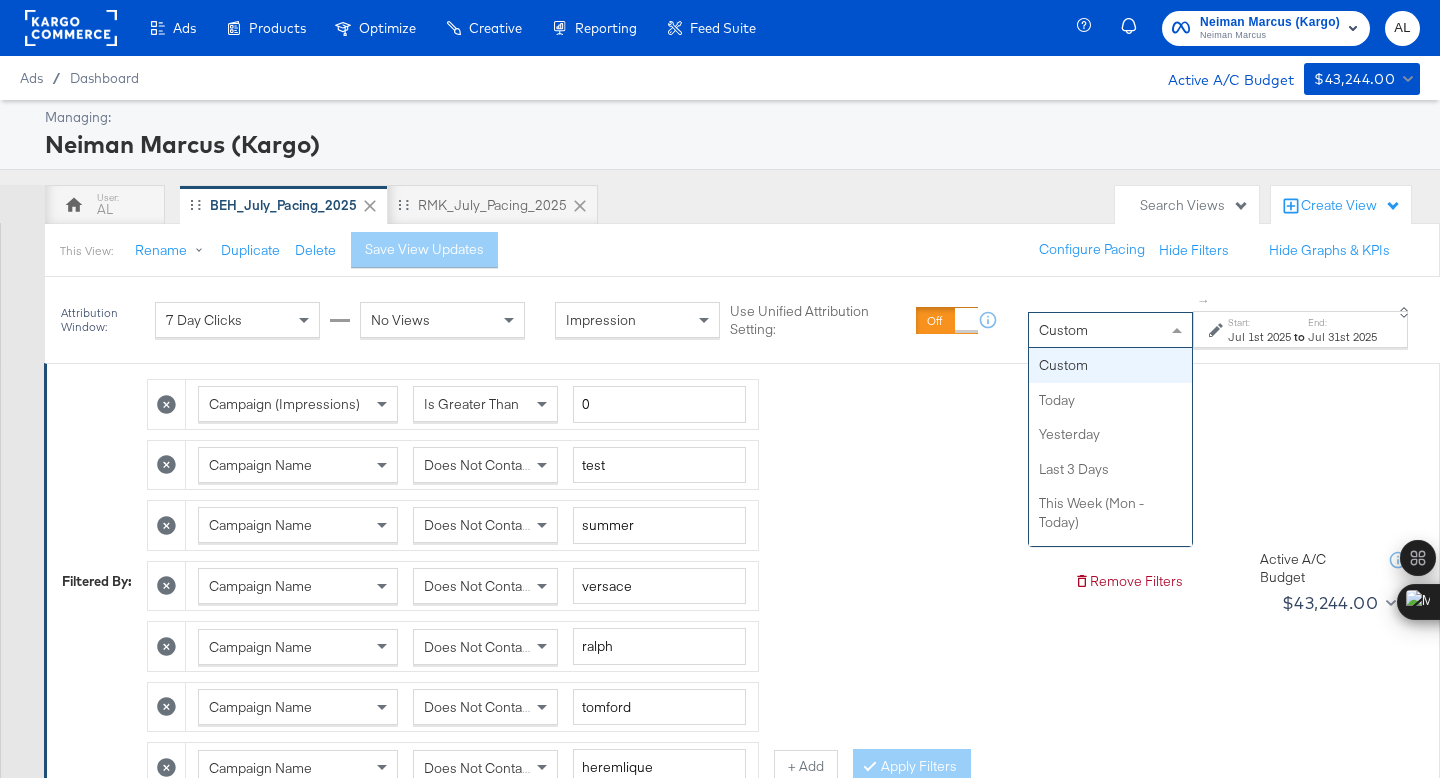 click on "Custom" at bounding box center (1063, 330) 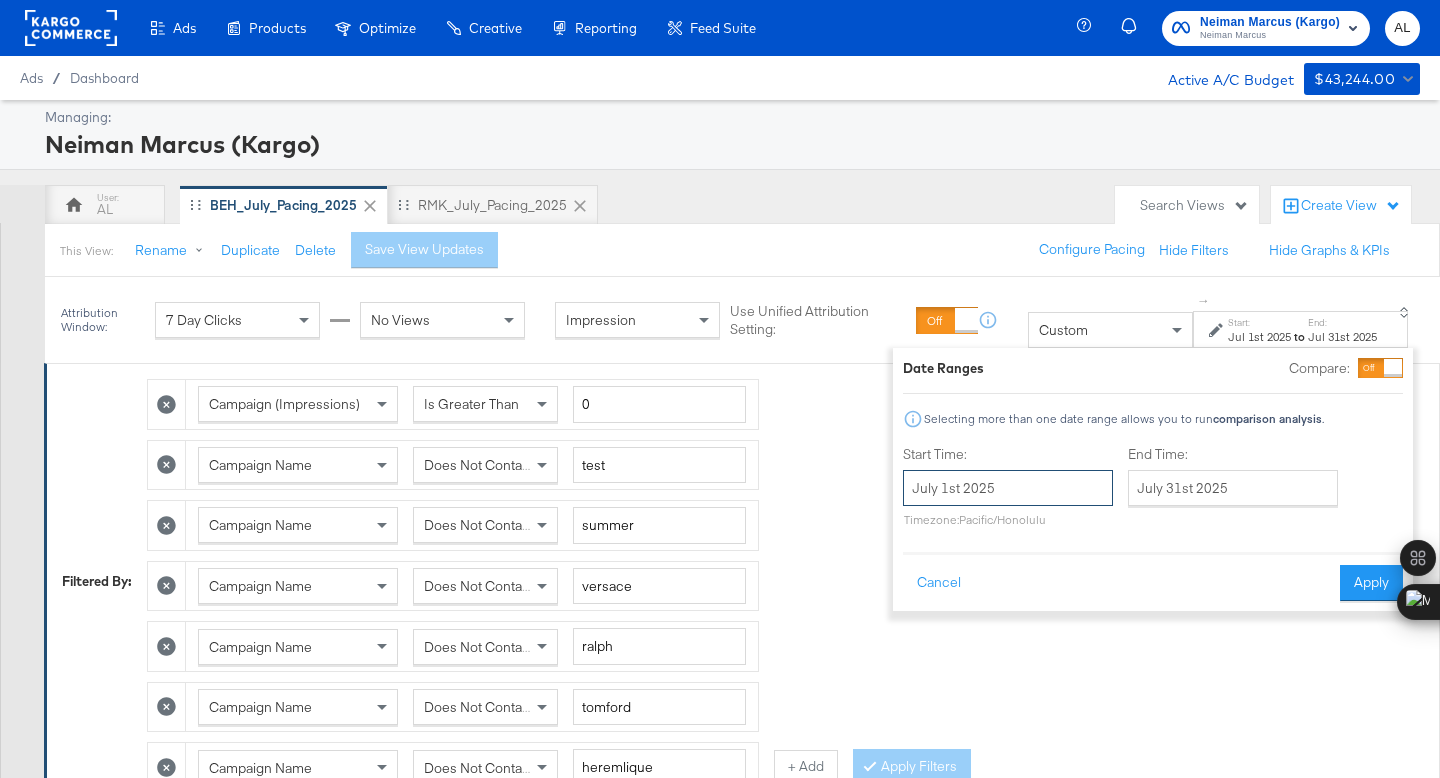 click on "July 1st 2025" at bounding box center [1008, 488] 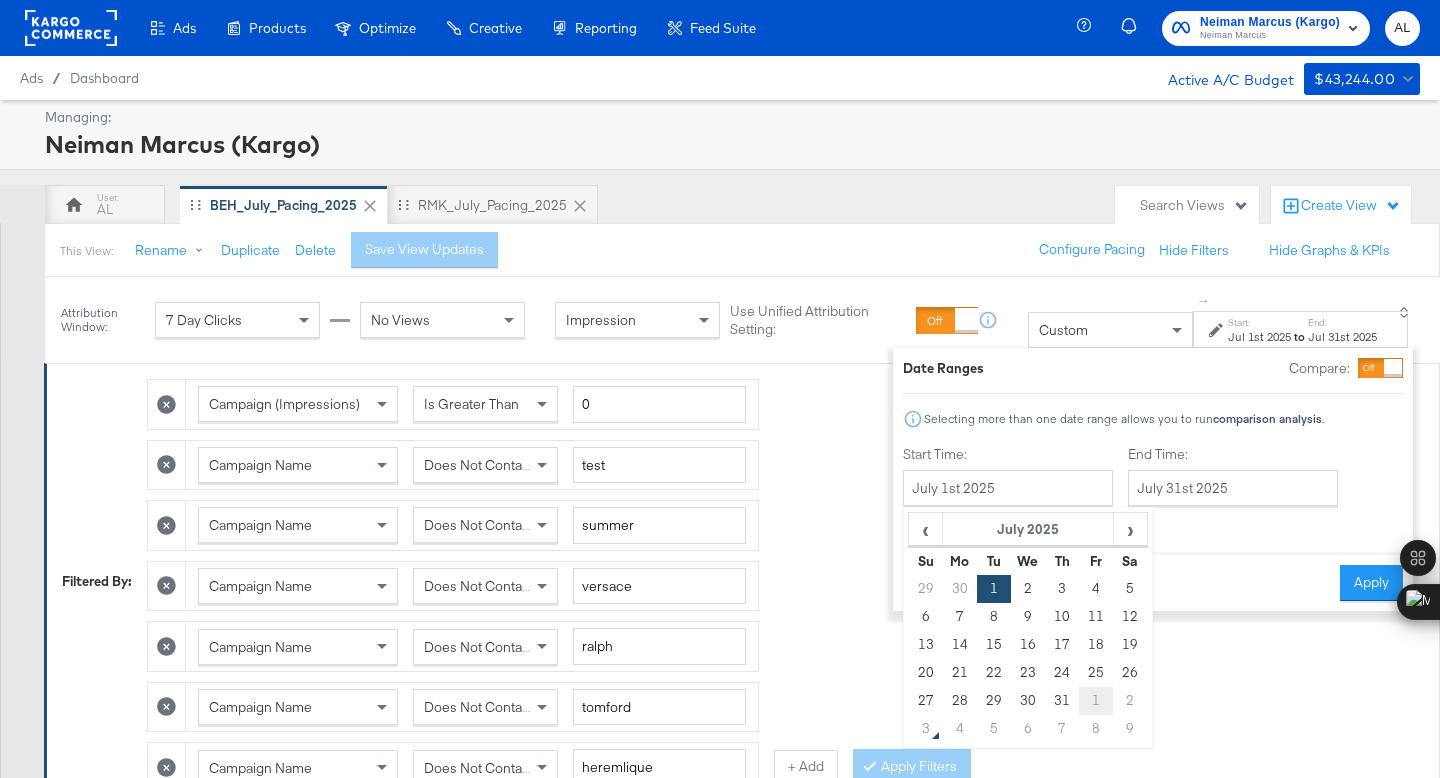 click on "1" at bounding box center [1096, 701] 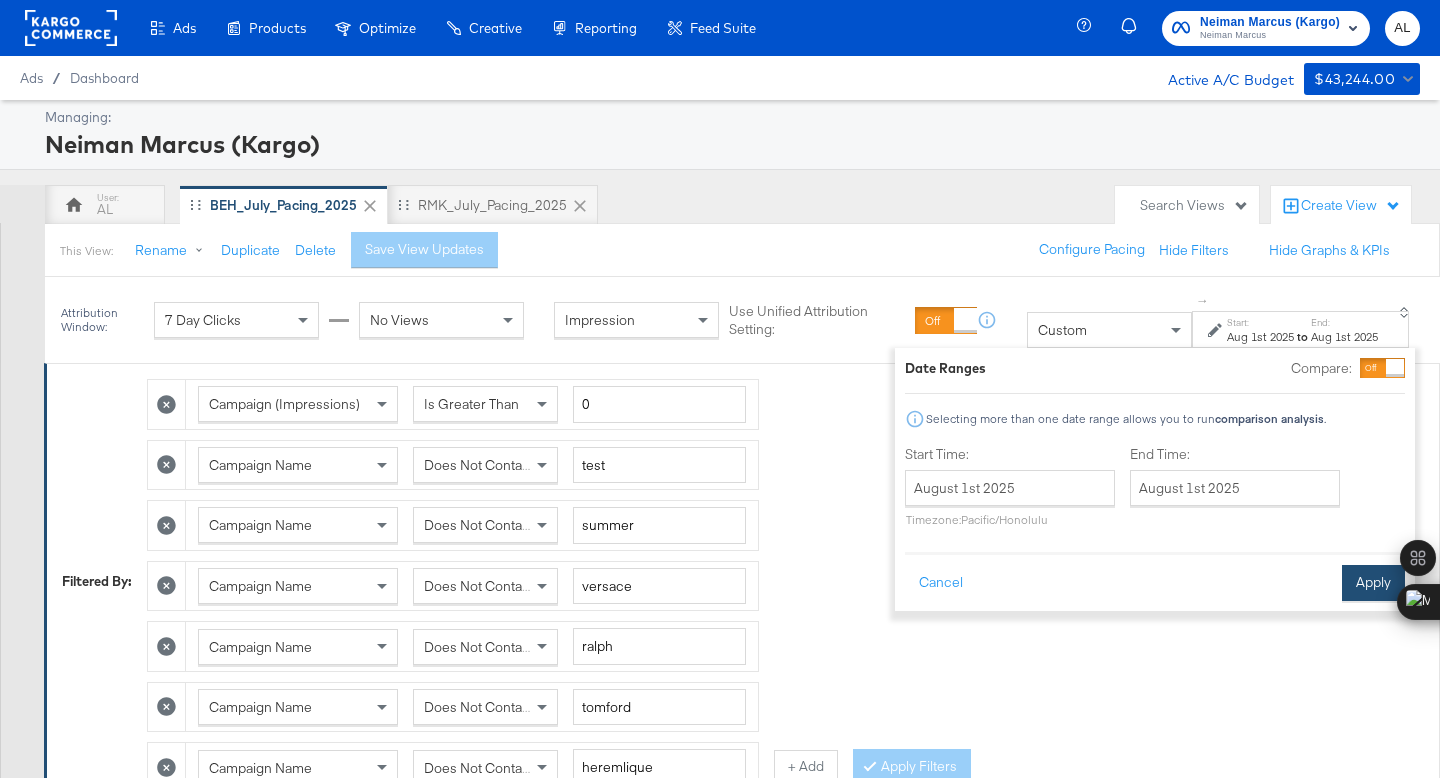 click on "Apply" at bounding box center (1373, 583) 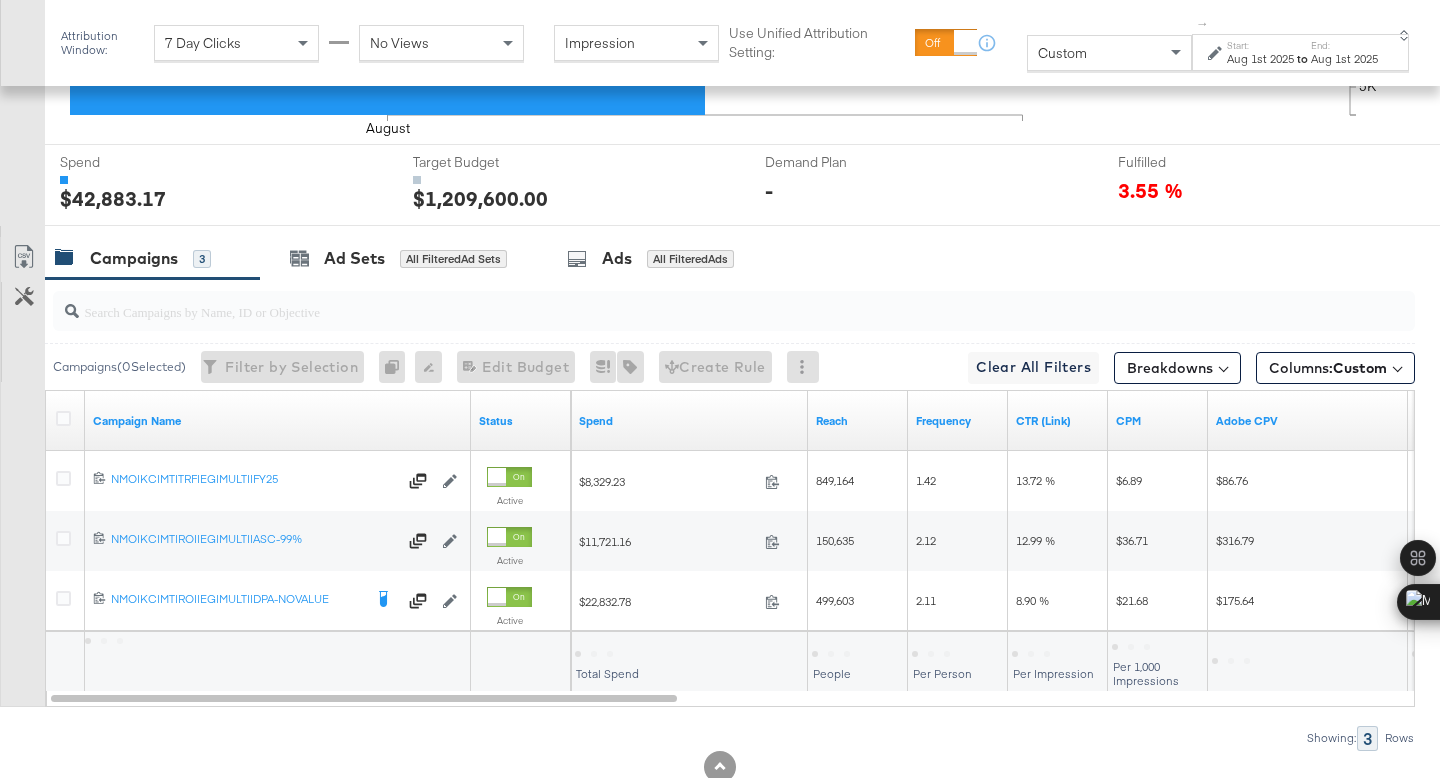 scroll, scrollTop: 1101, scrollLeft: 0, axis: vertical 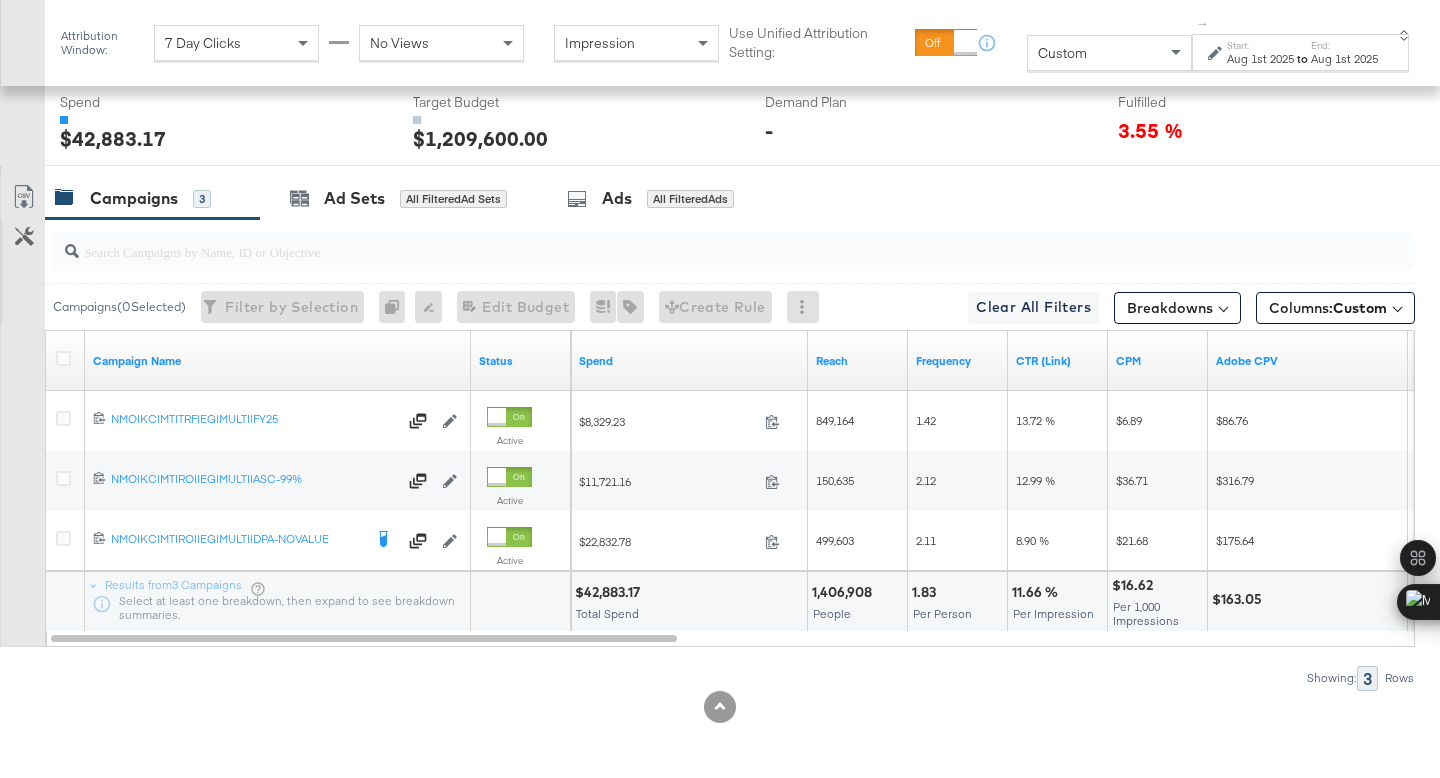 click on "$42,883.17" at bounding box center (610, 592) 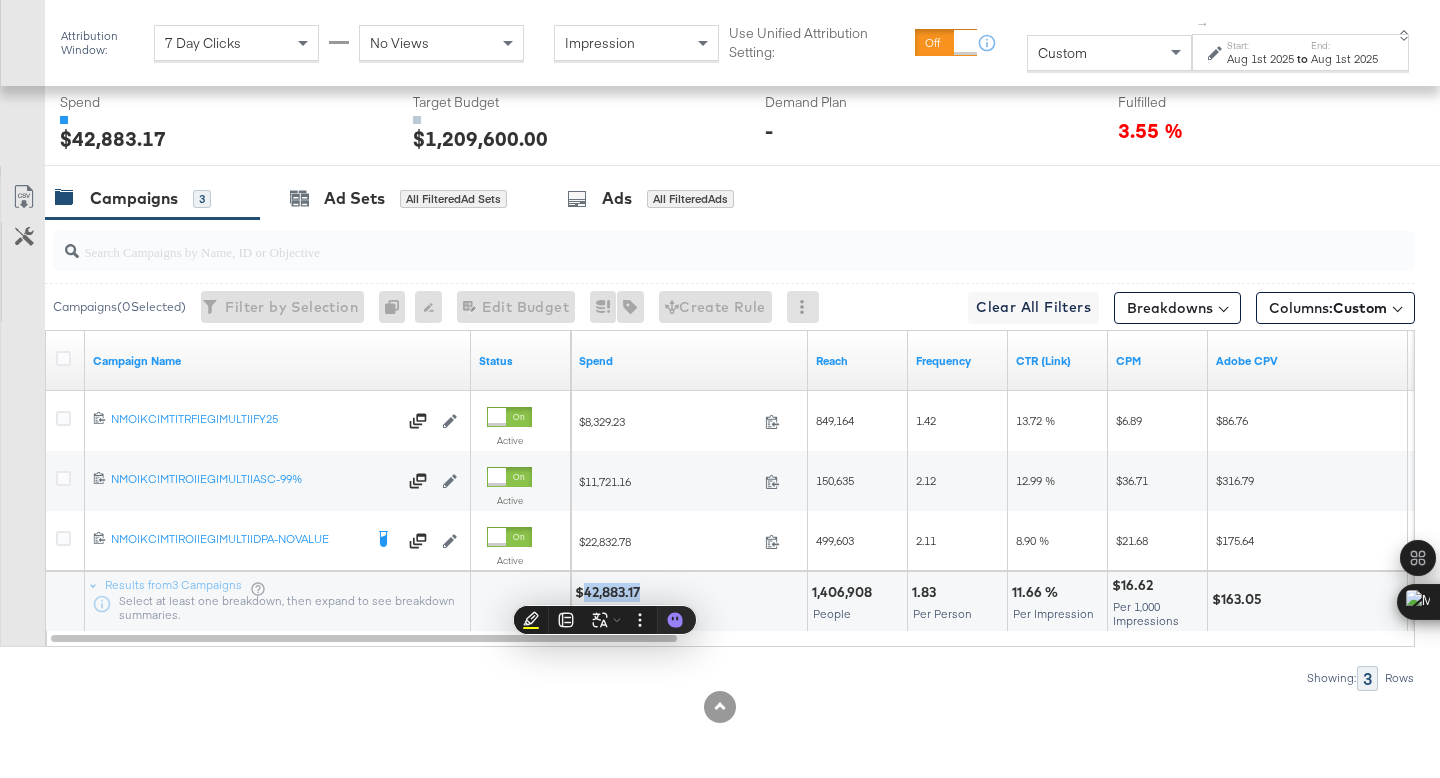 copy on "42,883.17" 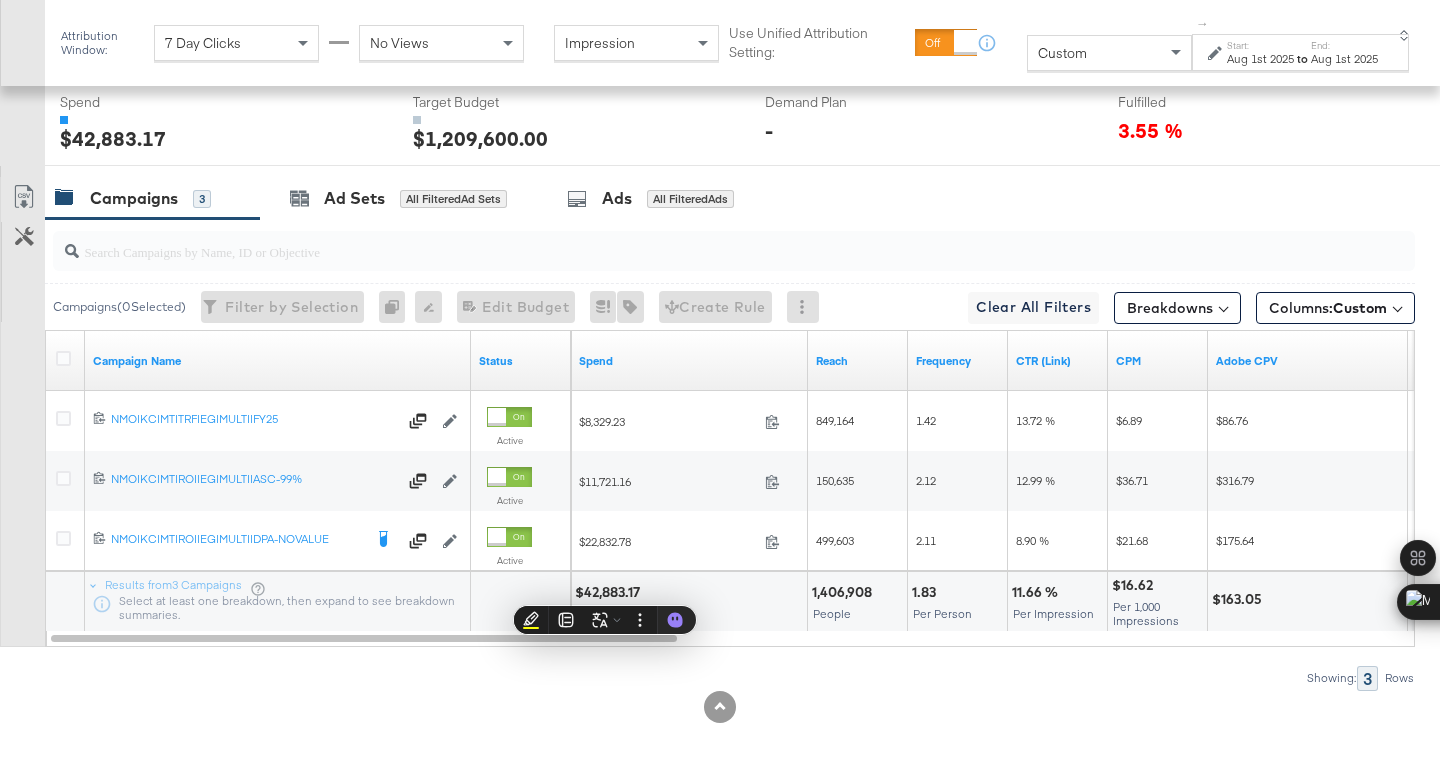 click on "Aug 1st 2025" at bounding box center [1260, 59] 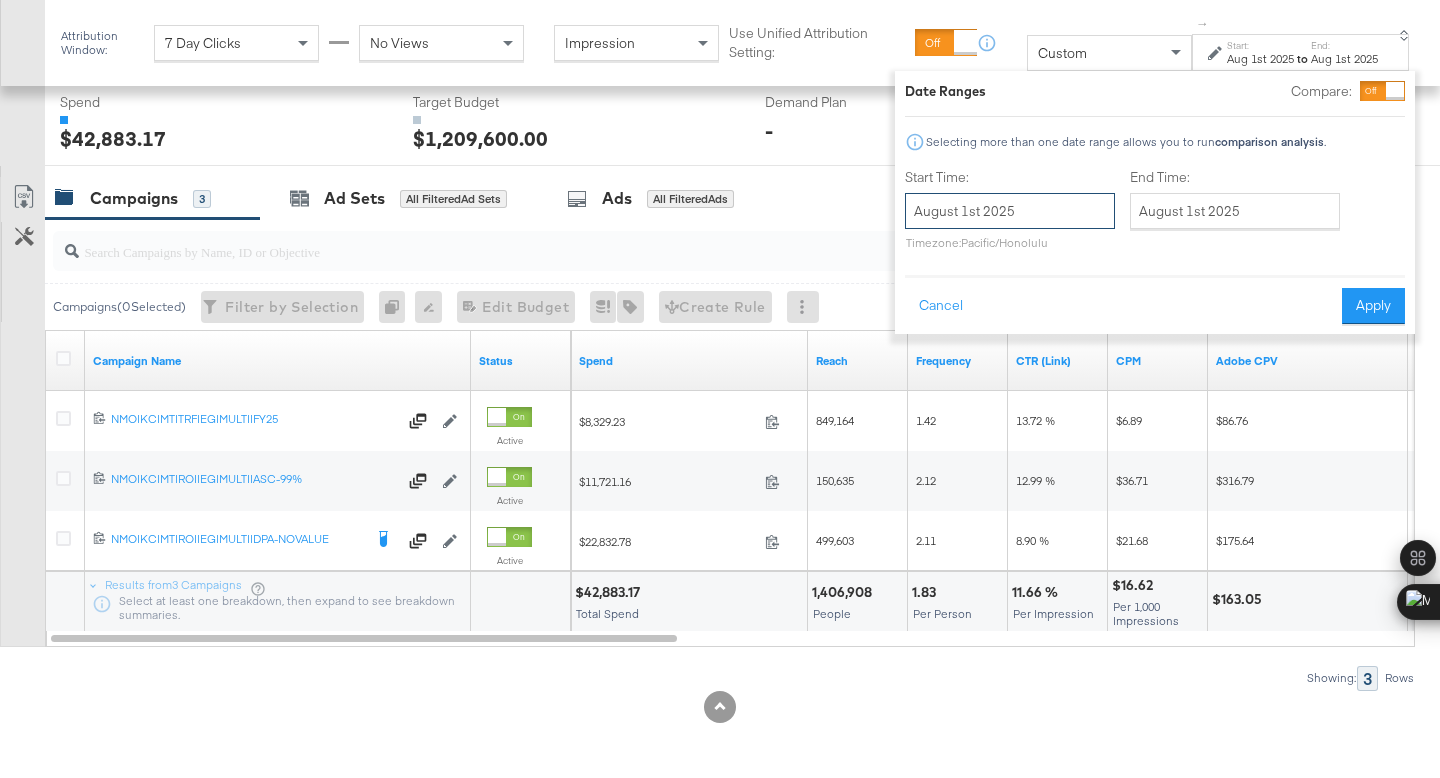 click on "August 1st 2025" at bounding box center (1010, 211) 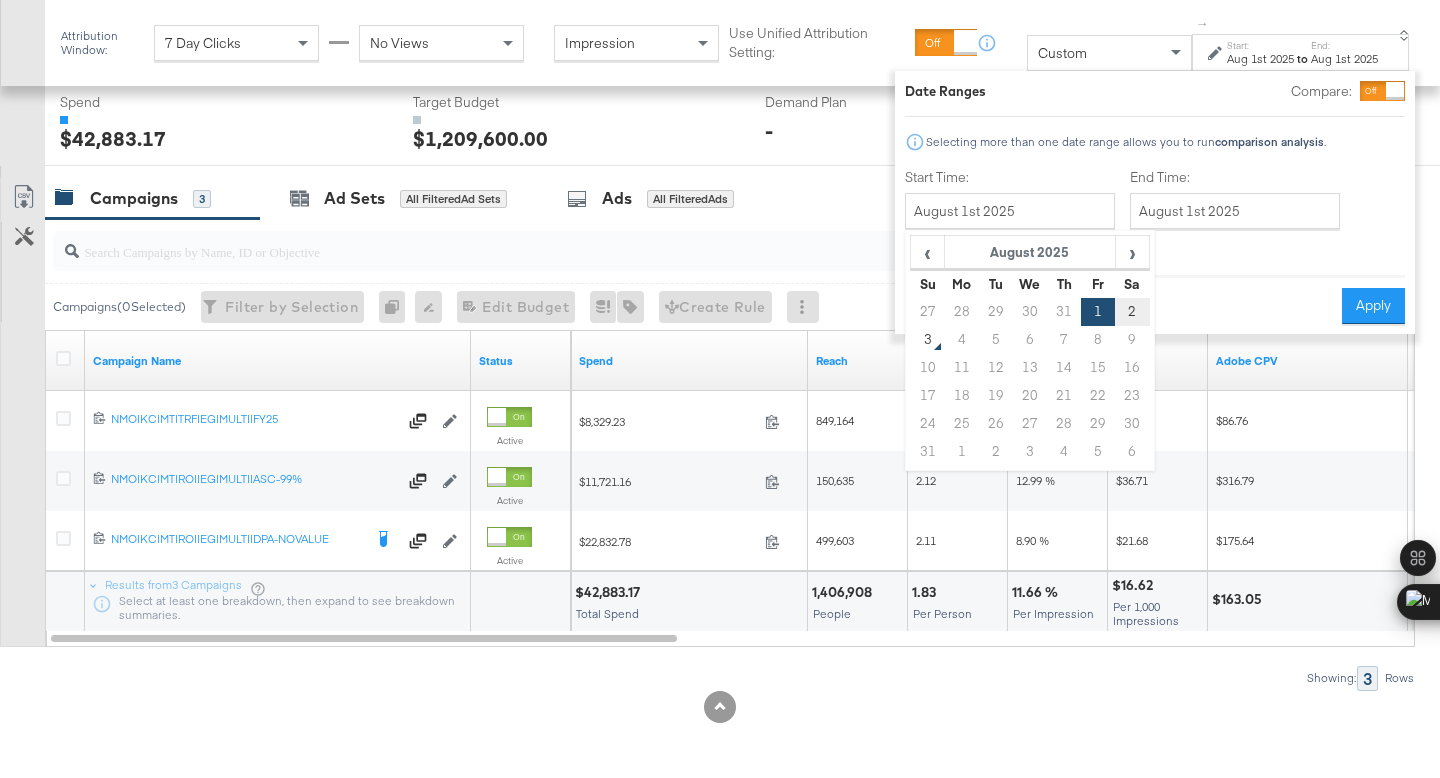 click on "2" at bounding box center (1132, 312) 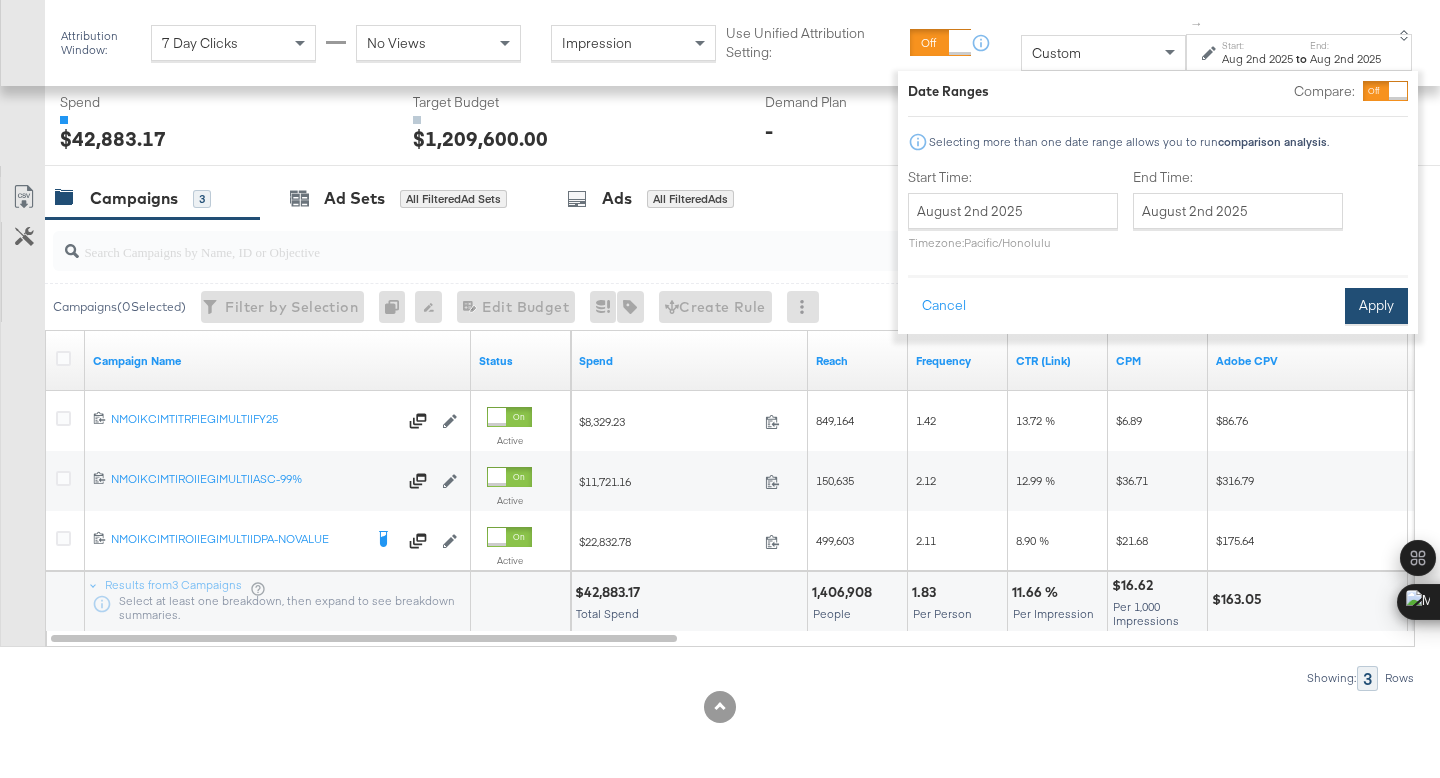 click on "Apply" at bounding box center (1376, 306) 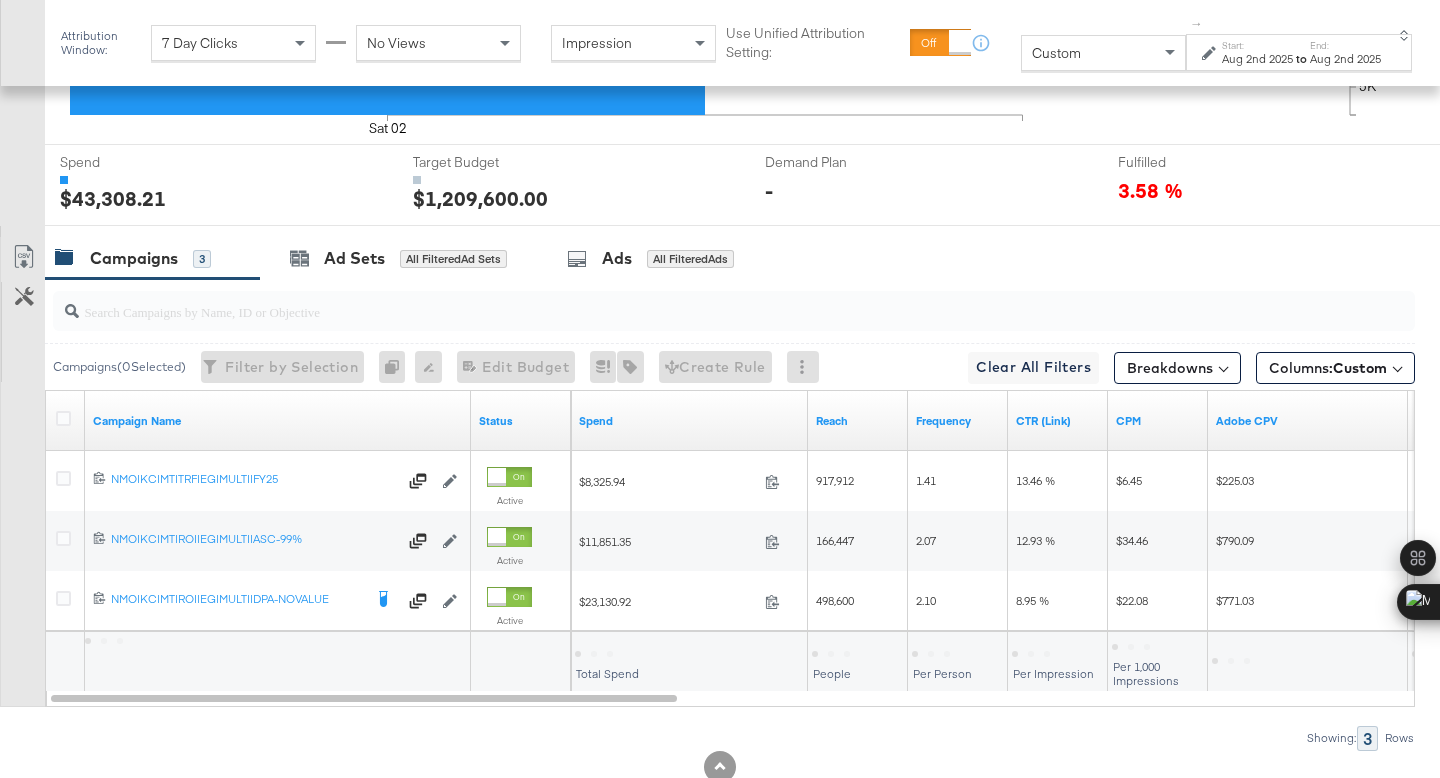 scroll, scrollTop: 1101, scrollLeft: 0, axis: vertical 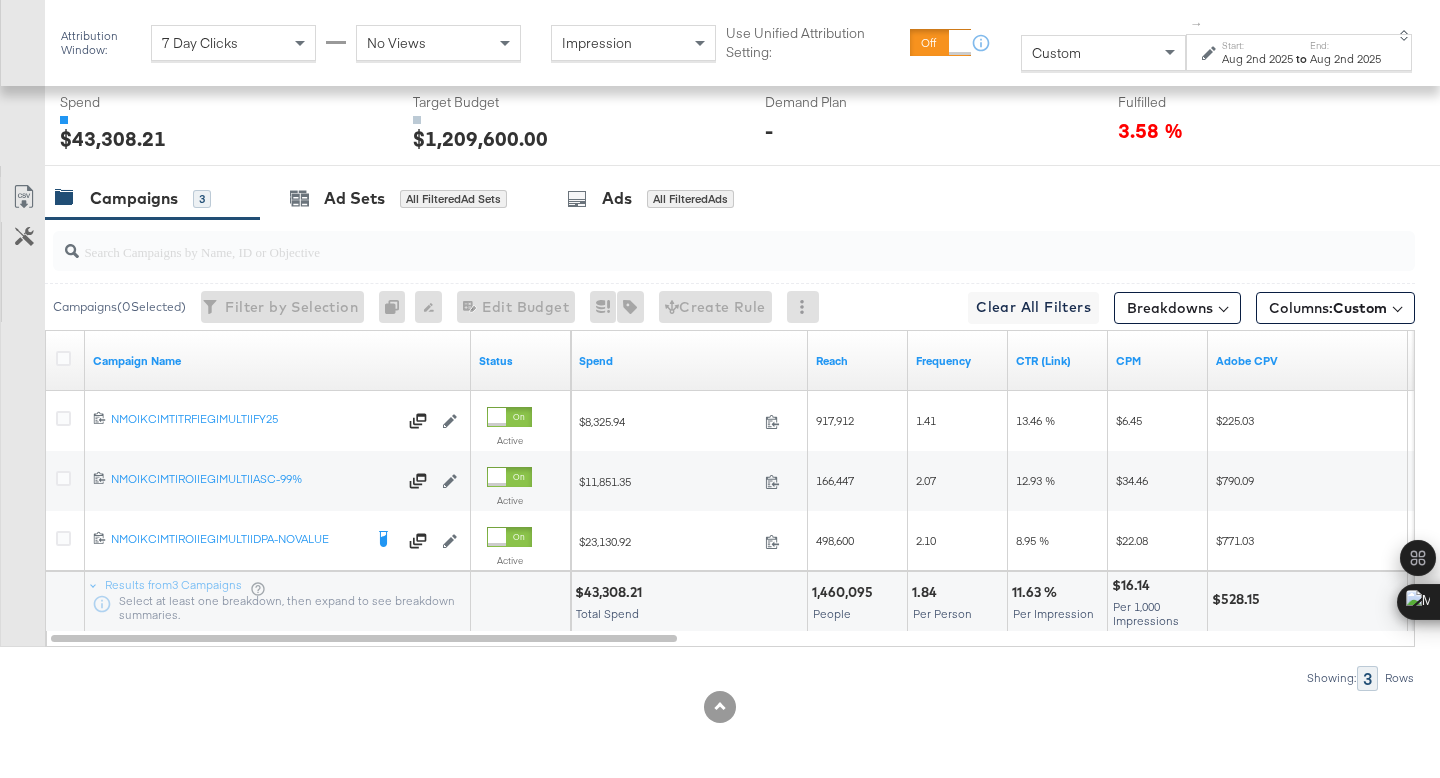 click on "$43,308.21" at bounding box center [611, 592] 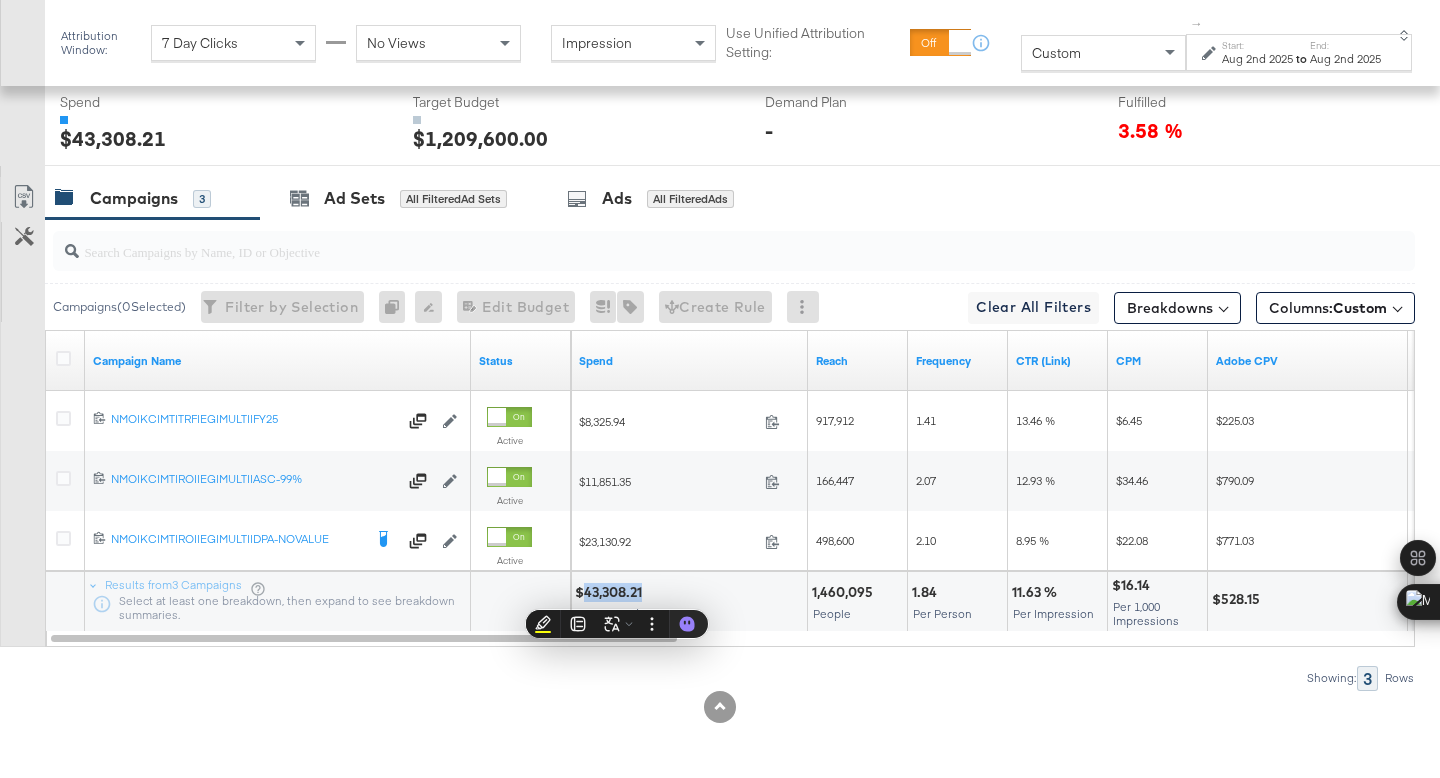 copy on "43,308.21" 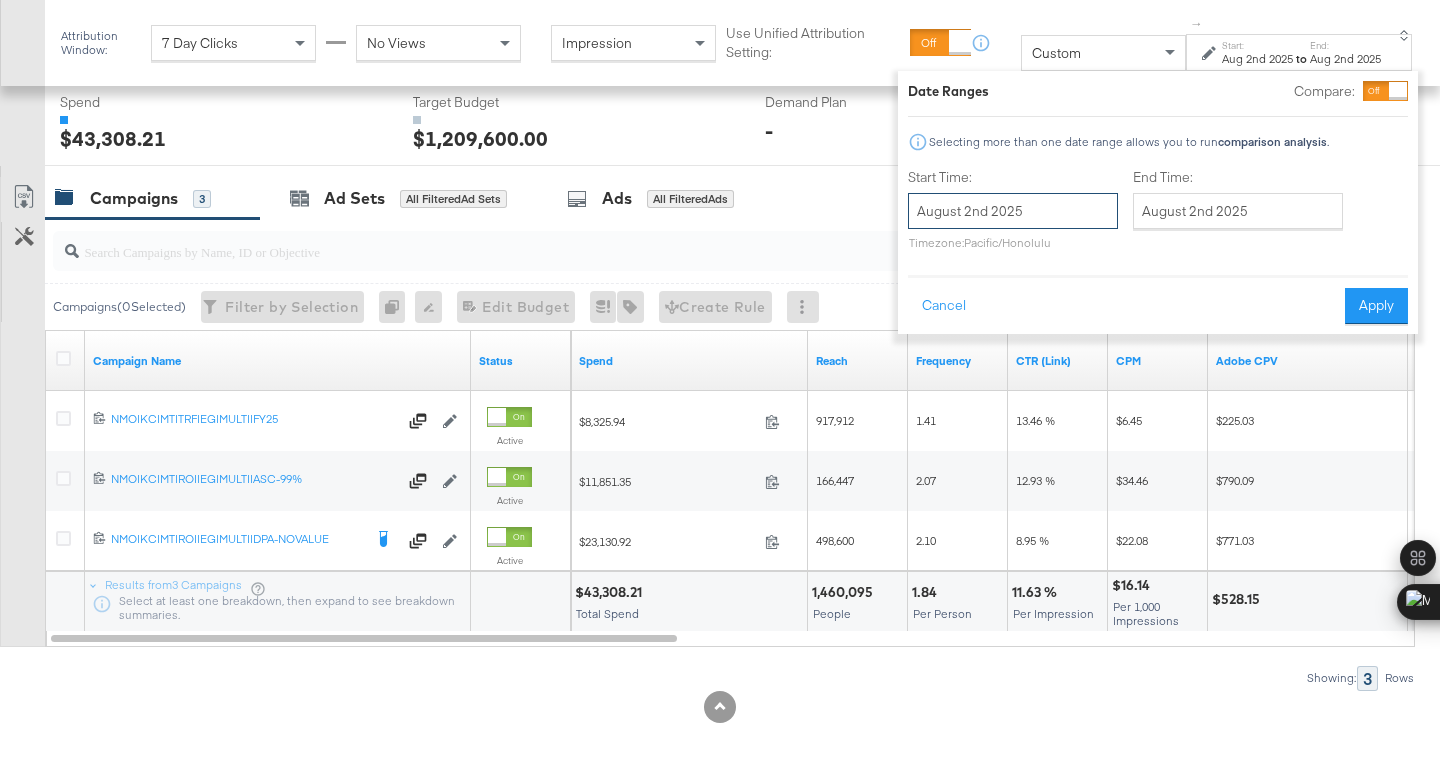 click on "August 2nd 2025" at bounding box center [1013, 211] 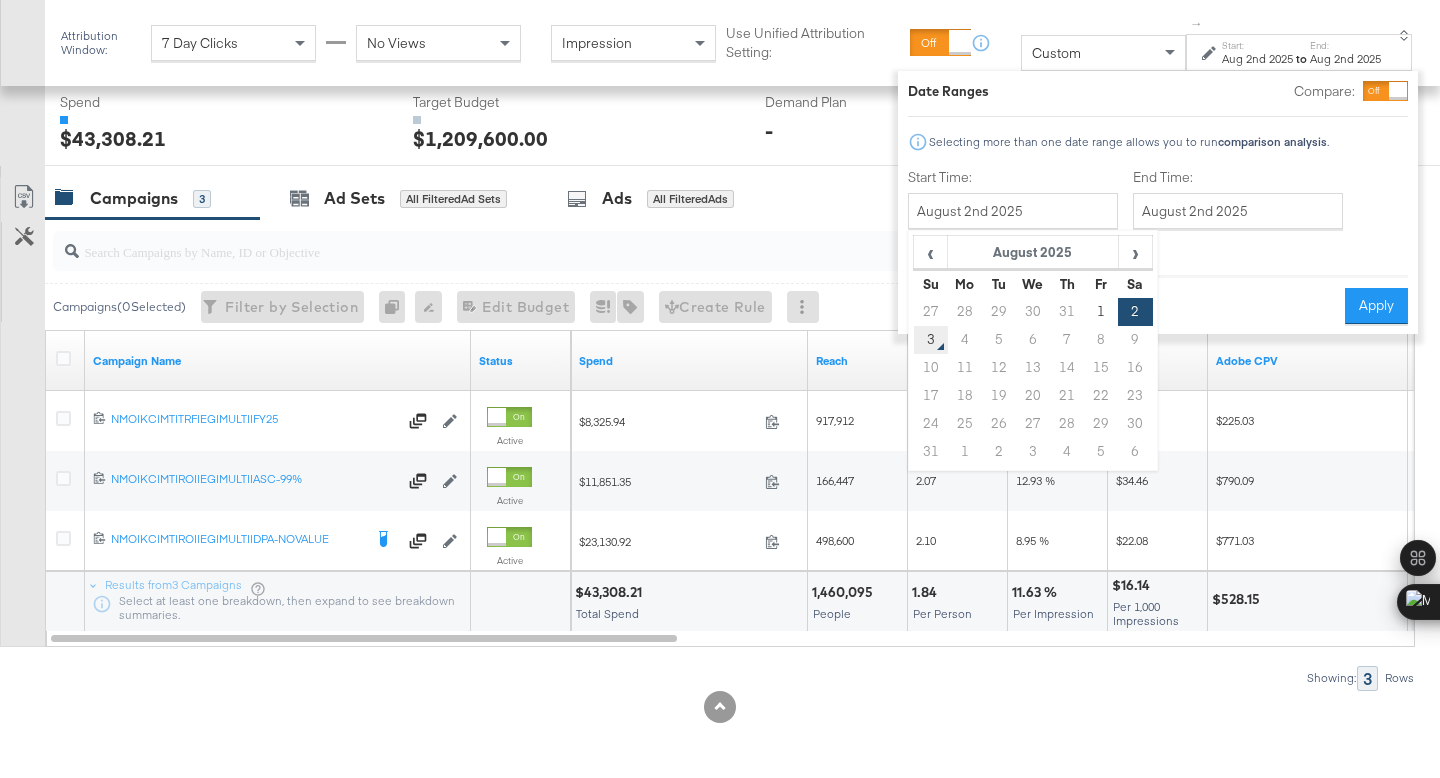 click on "3" at bounding box center (931, 340) 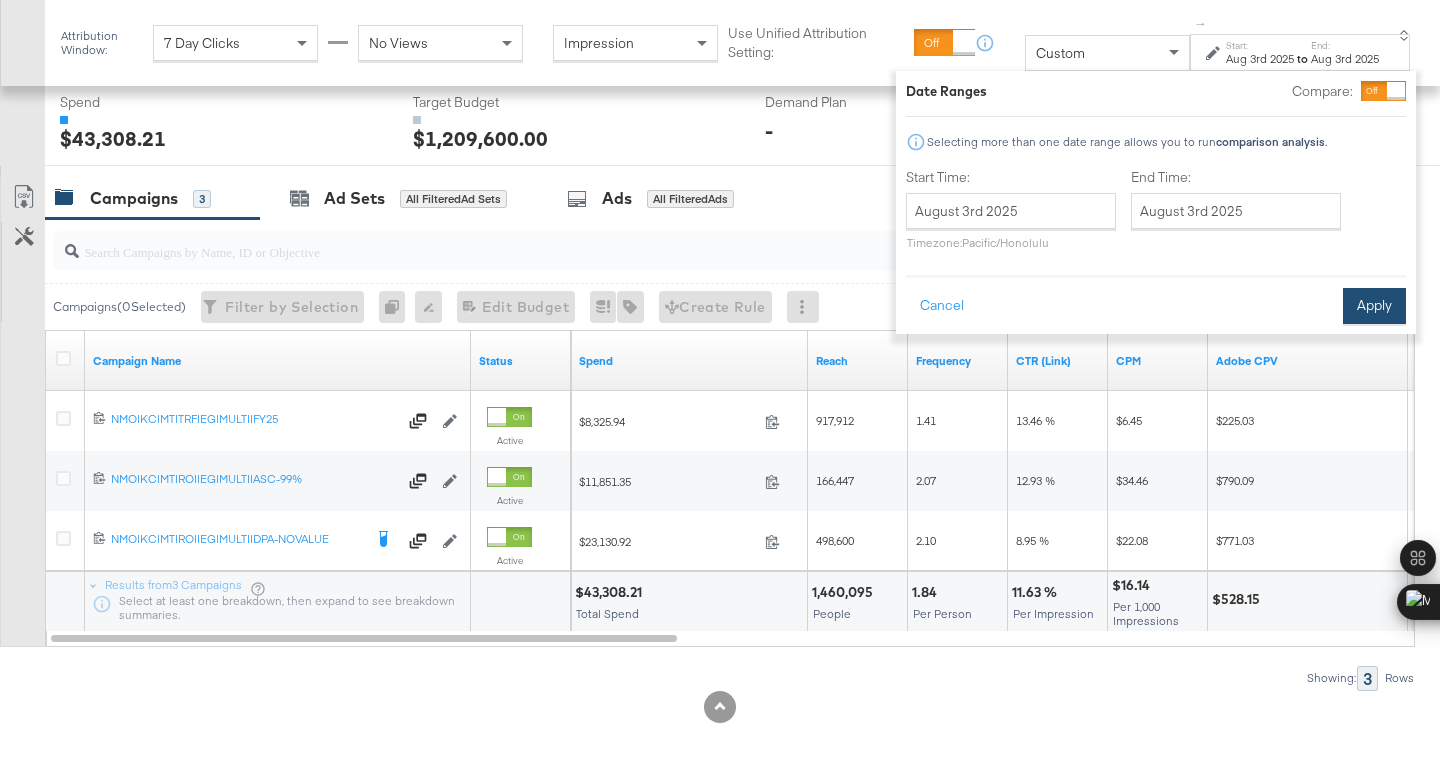 click on "Apply" at bounding box center (1374, 306) 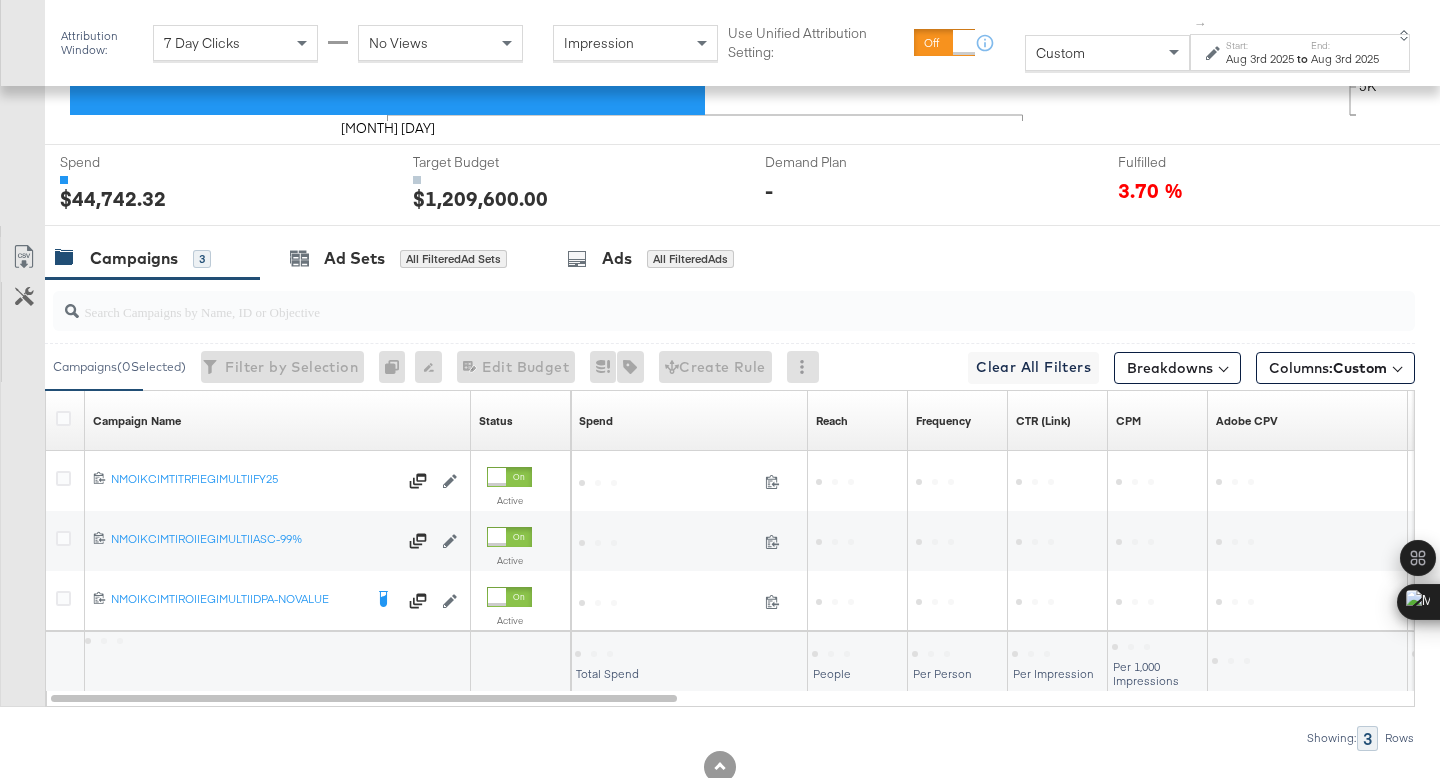 scroll, scrollTop: 1101, scrollLeft: 0, axis: vertical 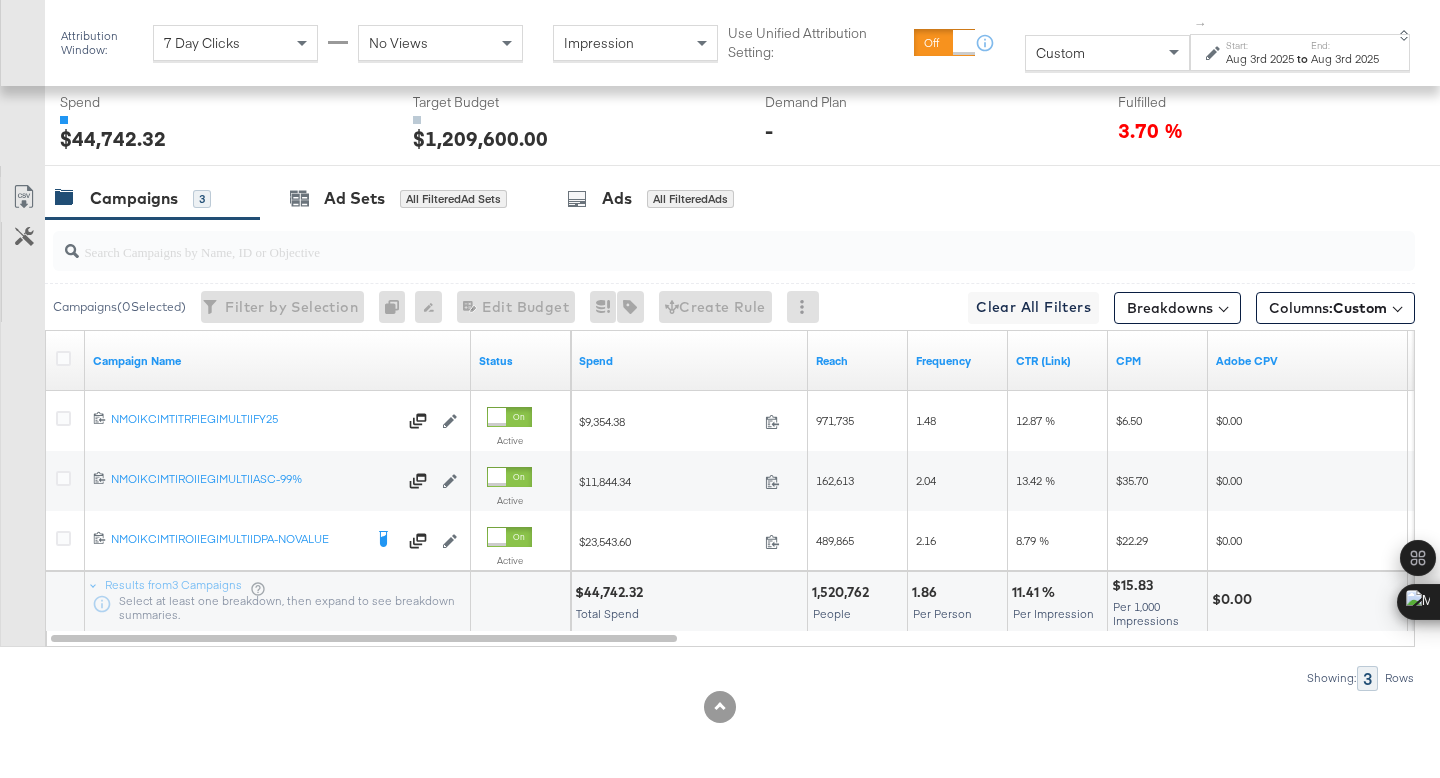 click on "$44,742.32" at bounding box center (612, 592) 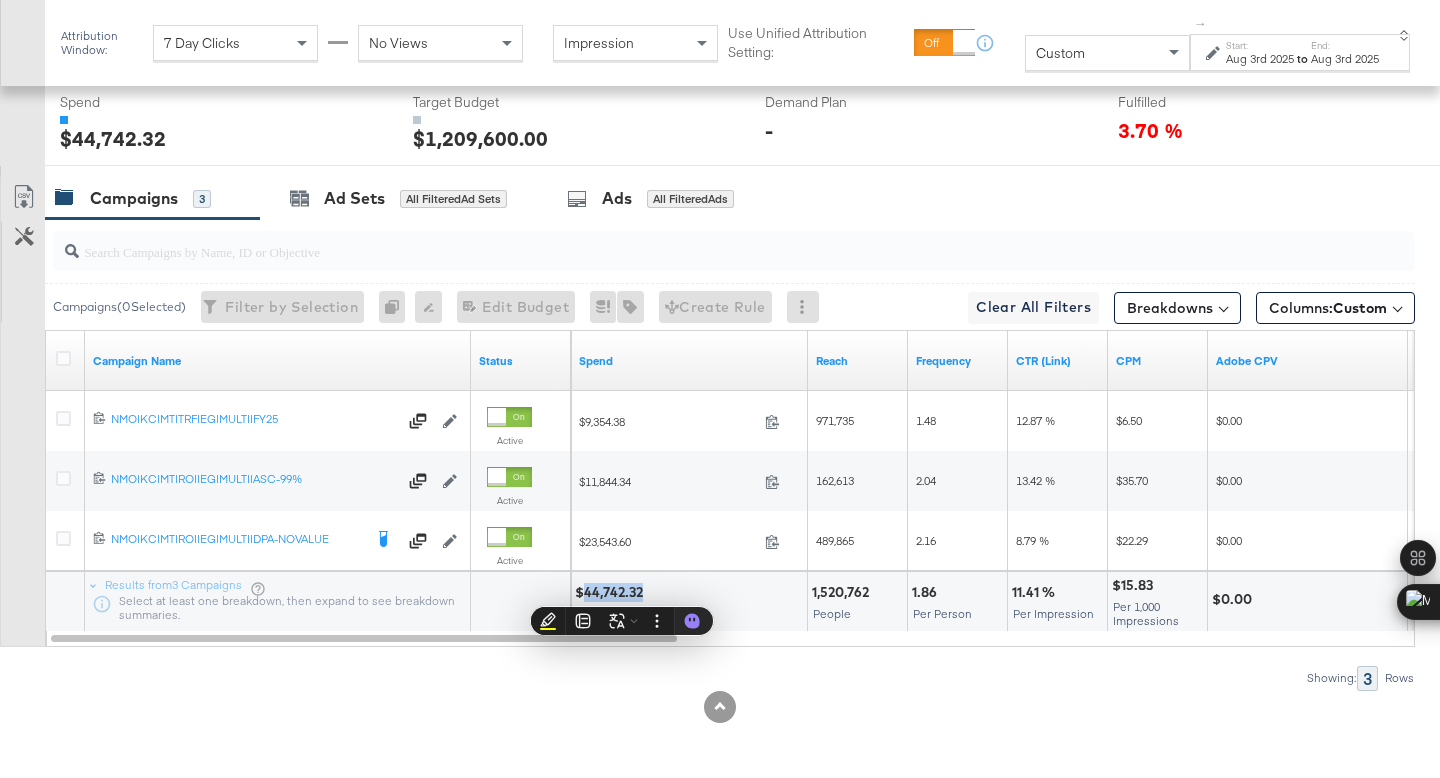 copy on "44,742.32" 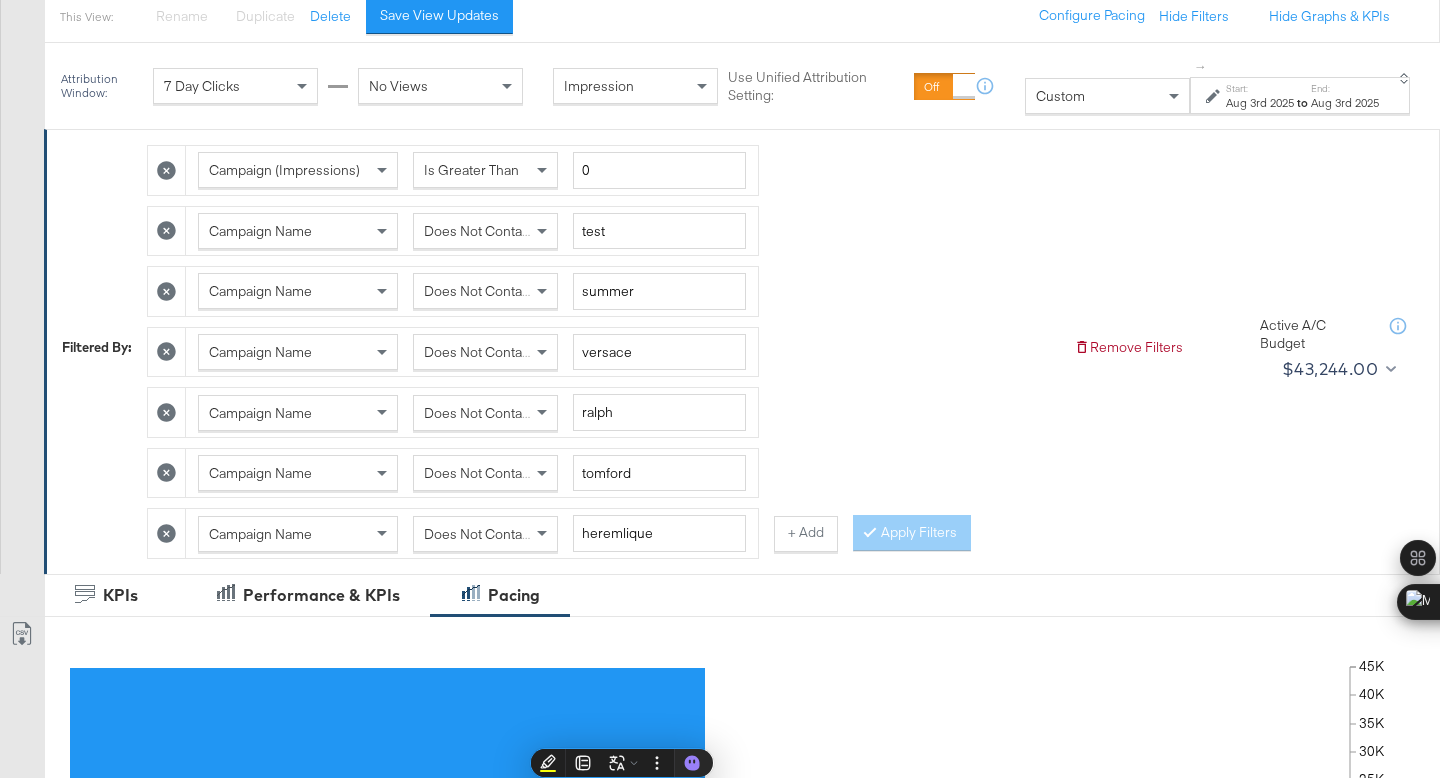 scroll, scrollTop: 0, scrollLeft: 0, axis: both 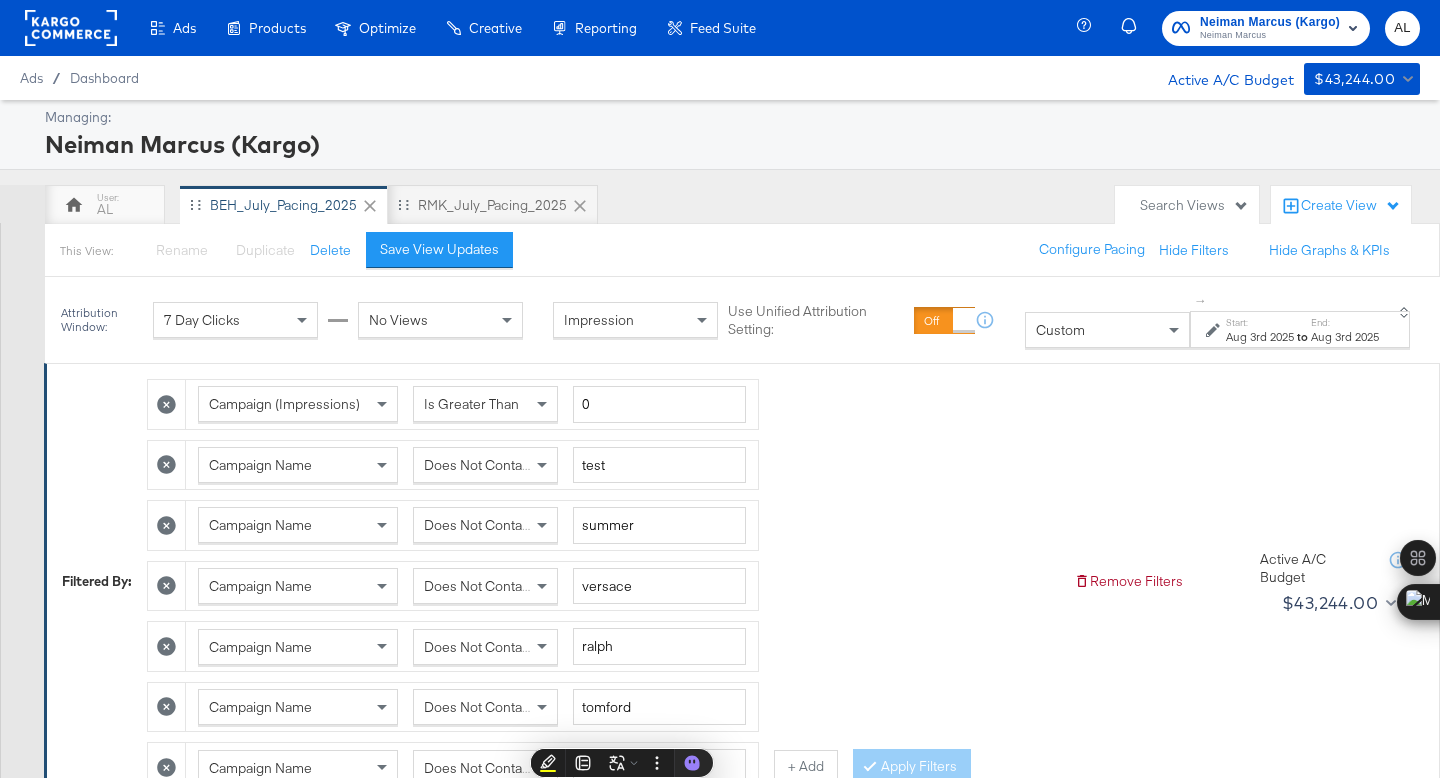 click 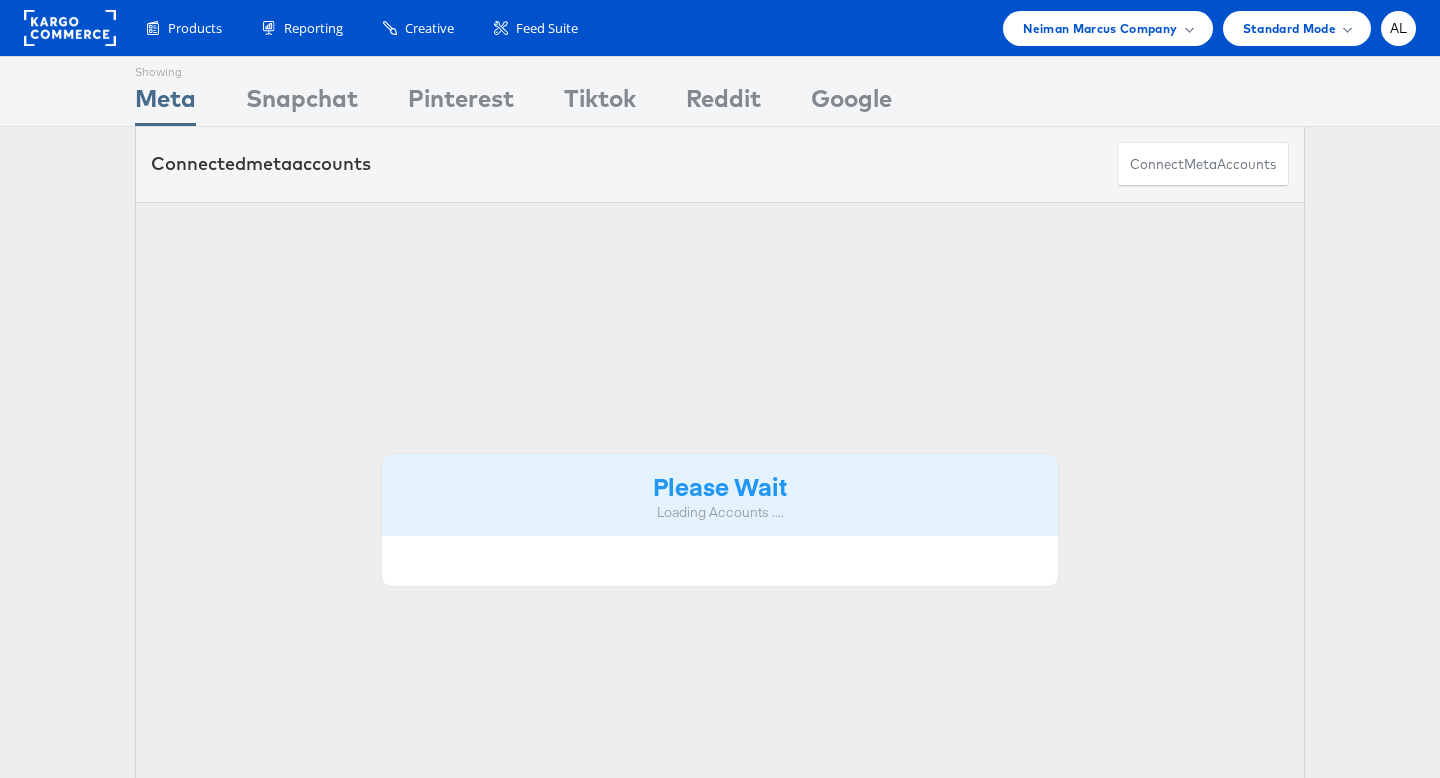 scroll, scrollTop: 0, scrollLeft: 0, axis: both 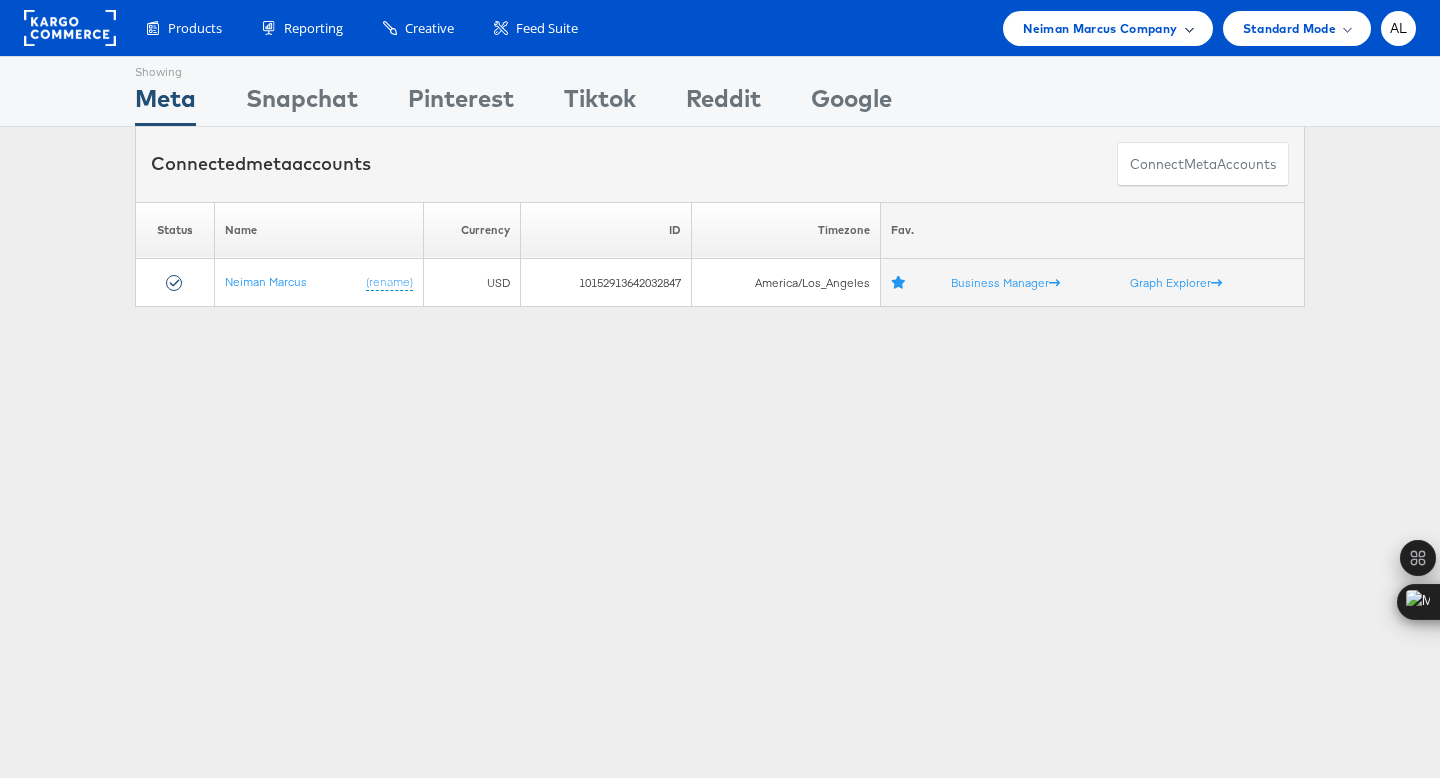 click on "Neiman Marcus Company" at bounding box center (1100, 28) 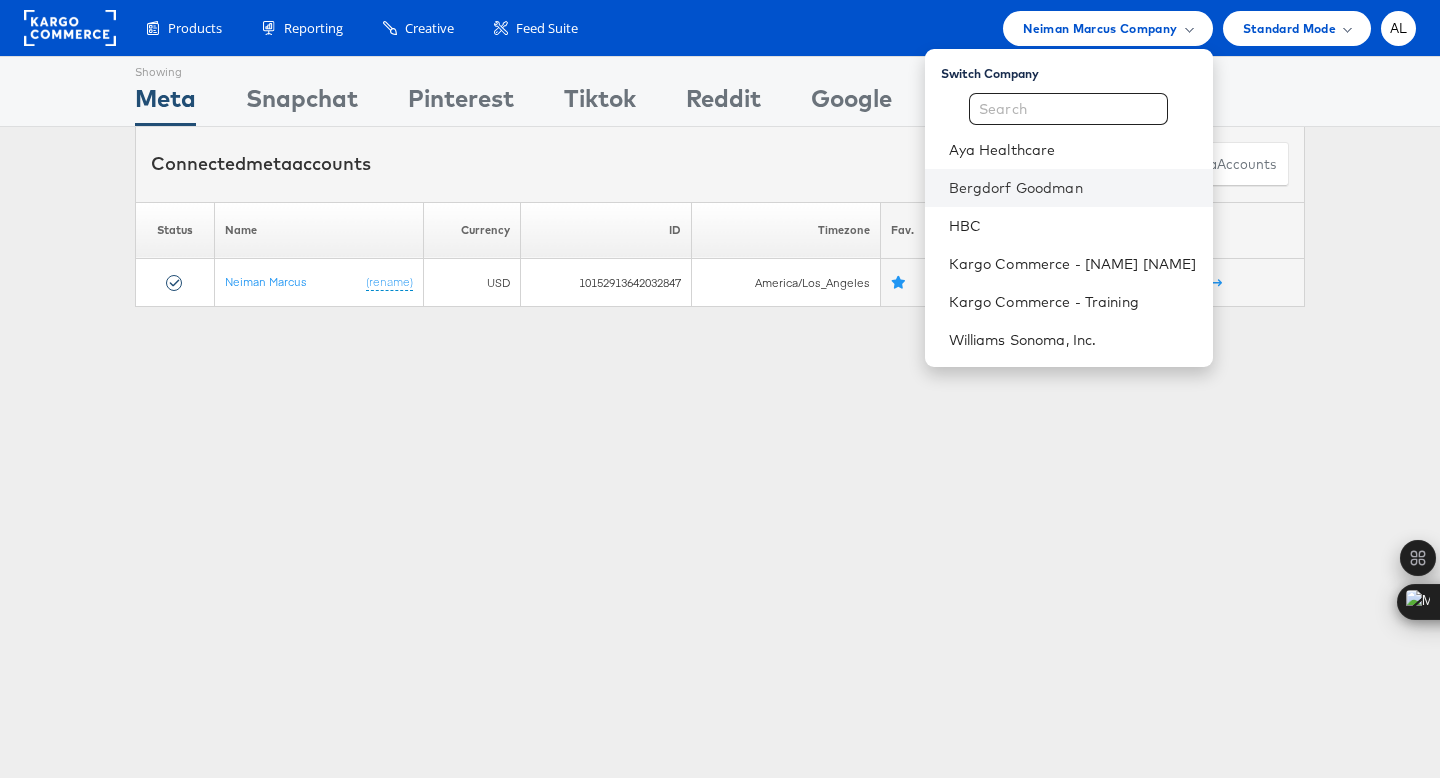click on "Bergdorf Goodman" at bounding box center (1069, 188) 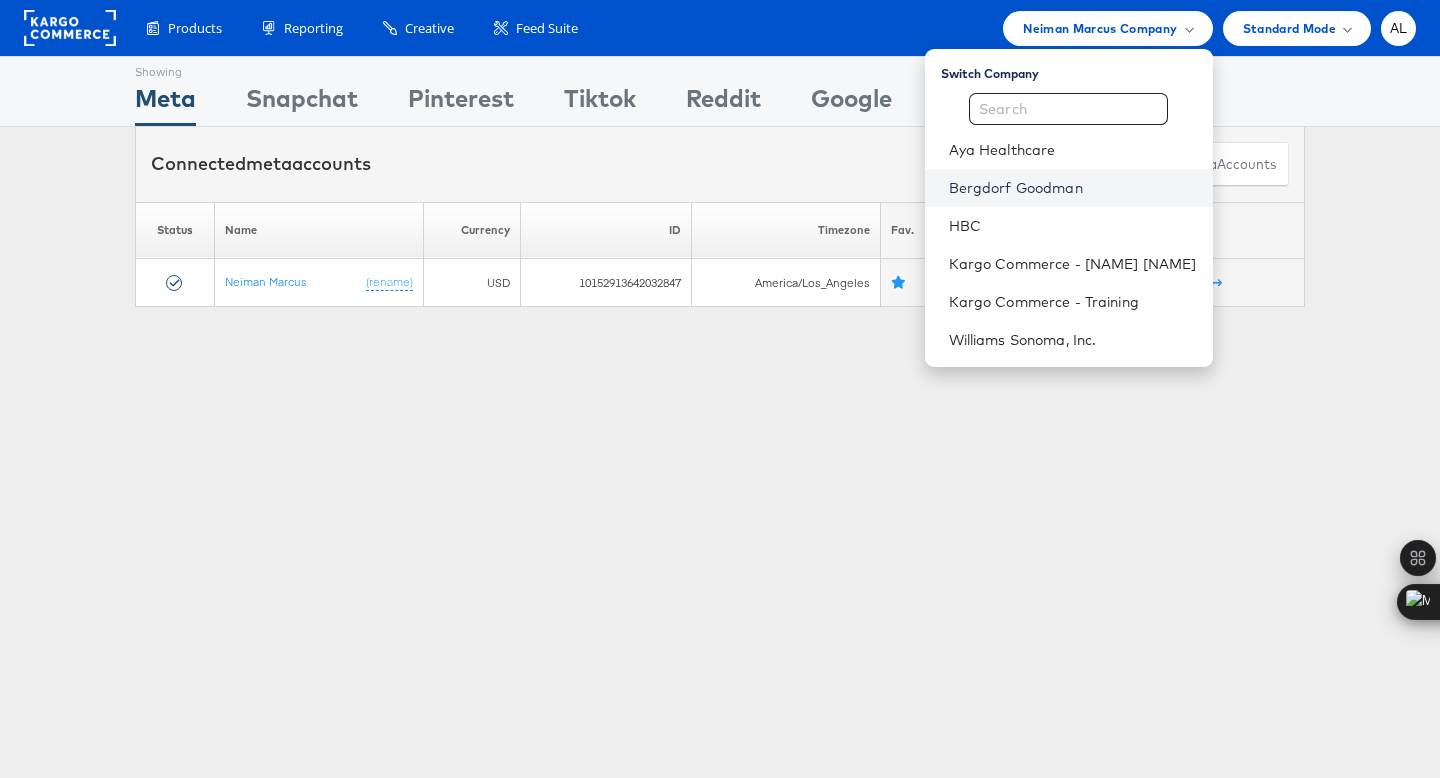 click on "Bergdorf Goodman" at bounding box center [1073, 188] 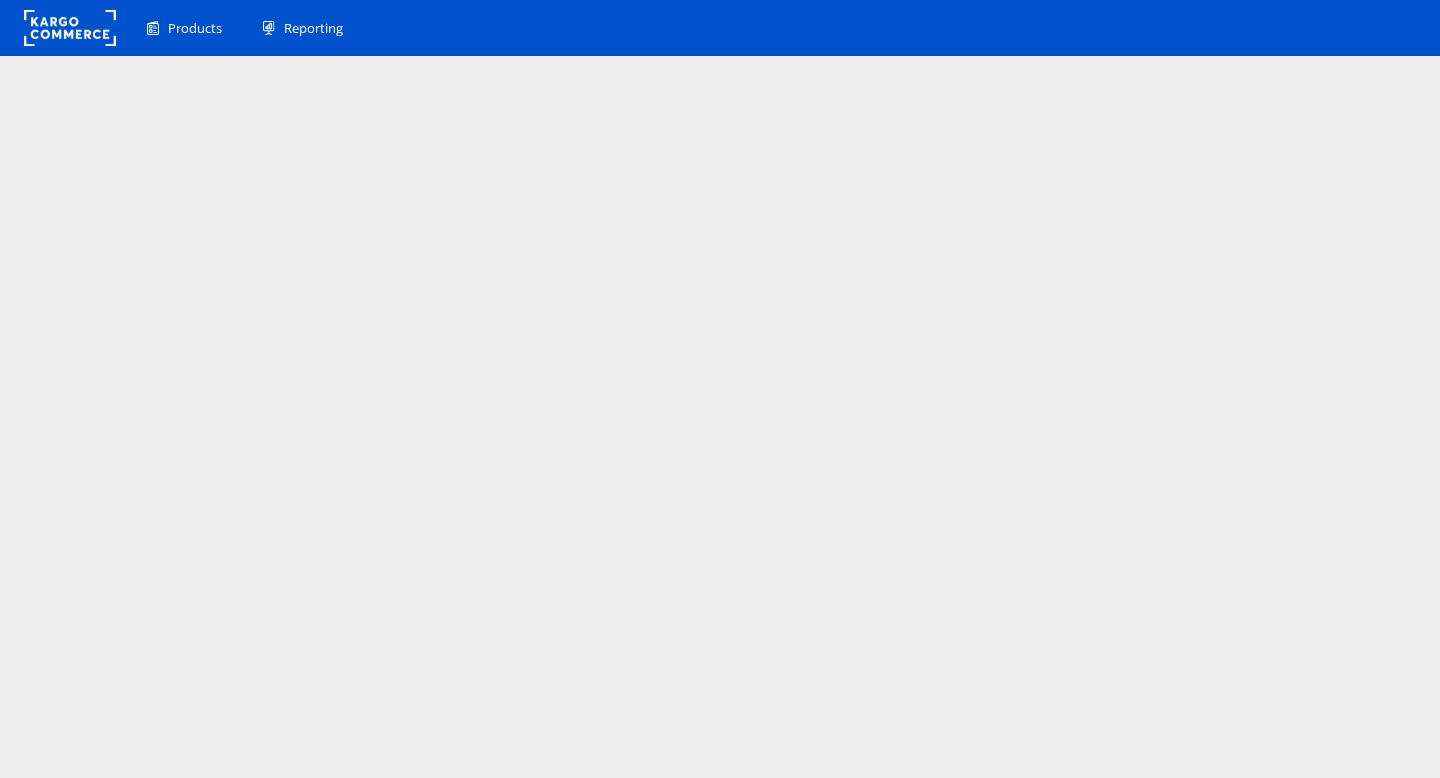 scroll, scrollTop: 0, scrollLeft: 0, axis: both 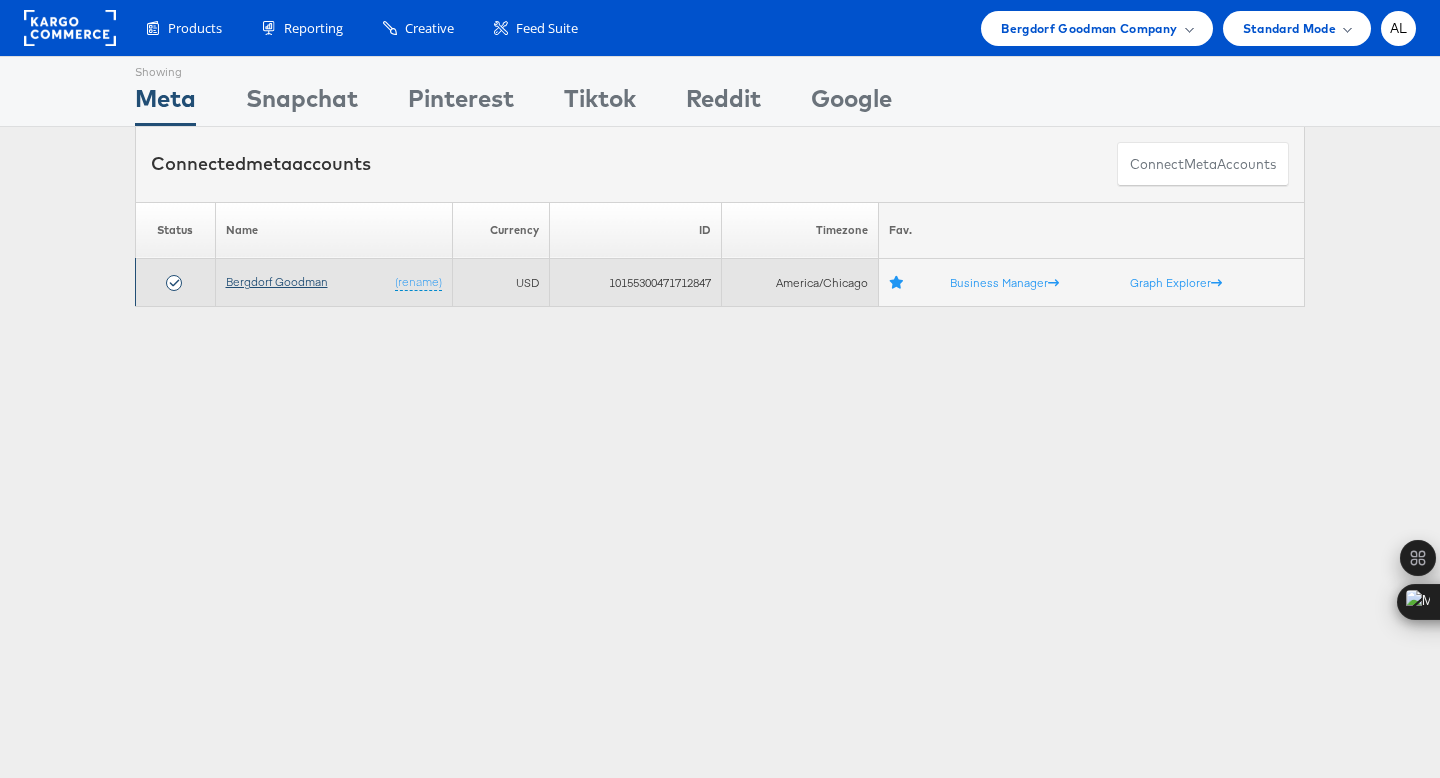 click on "Bergdorf Goodman" at bounding box center (277, 281) 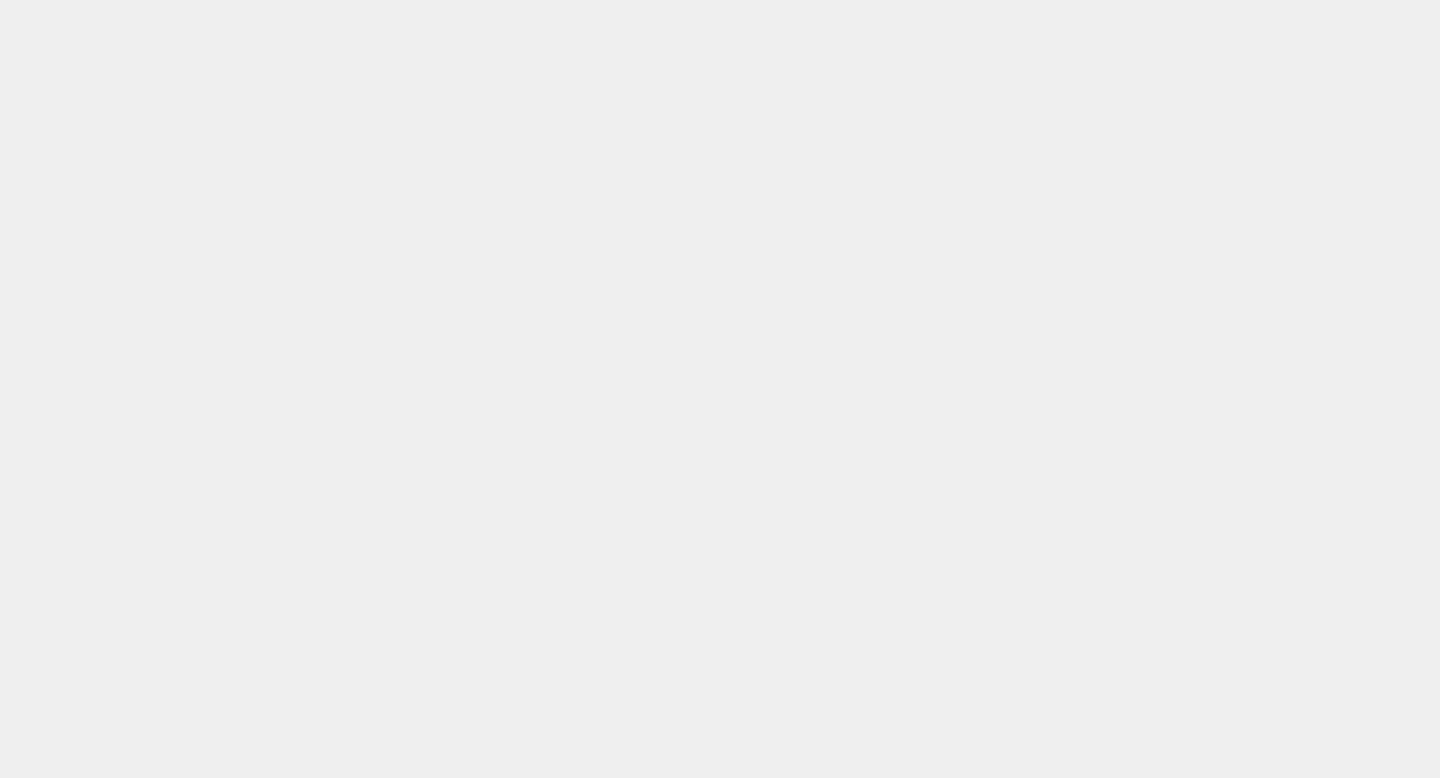 scroll, scrollTop: 0, scrollLeft: 0, axis: both 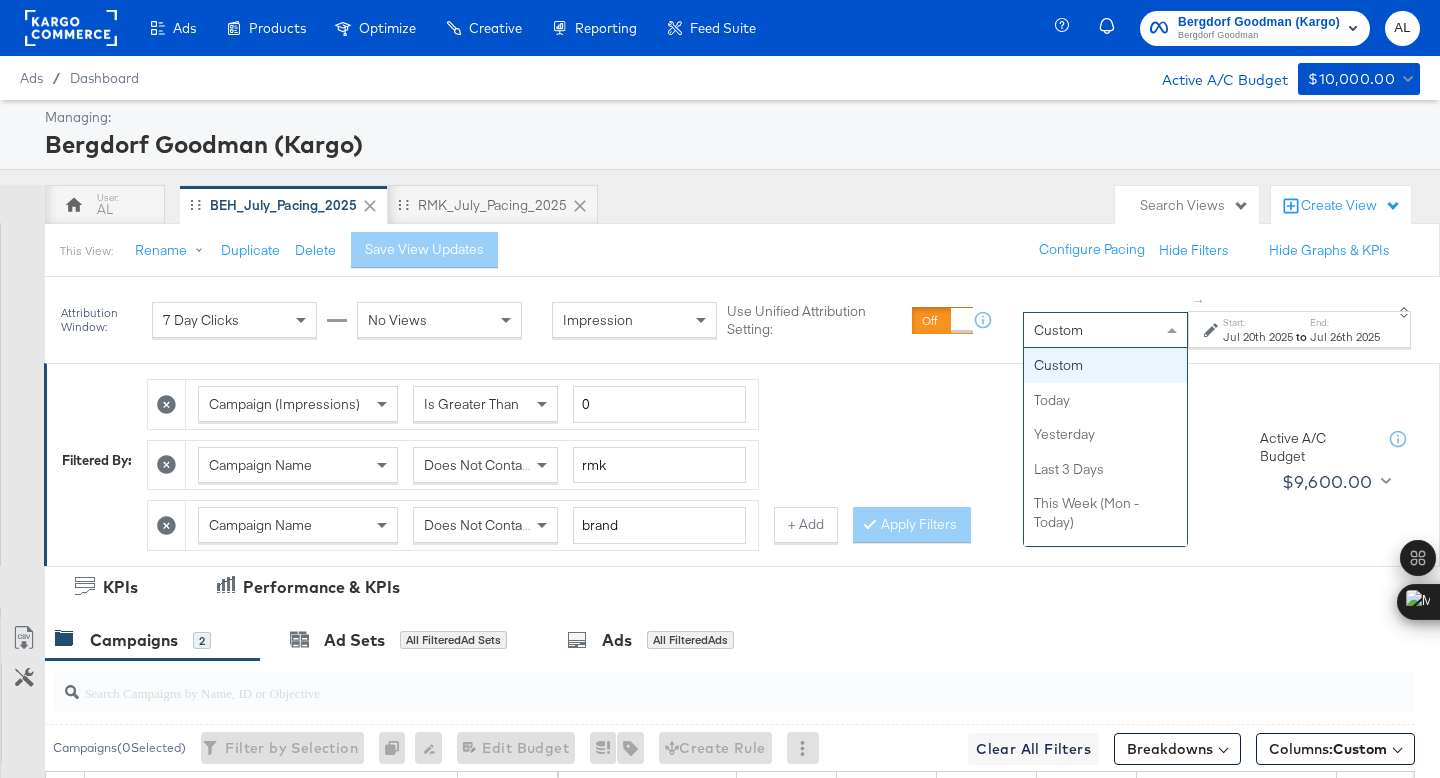 click on "Custom" at bounding box center (1105, 330) 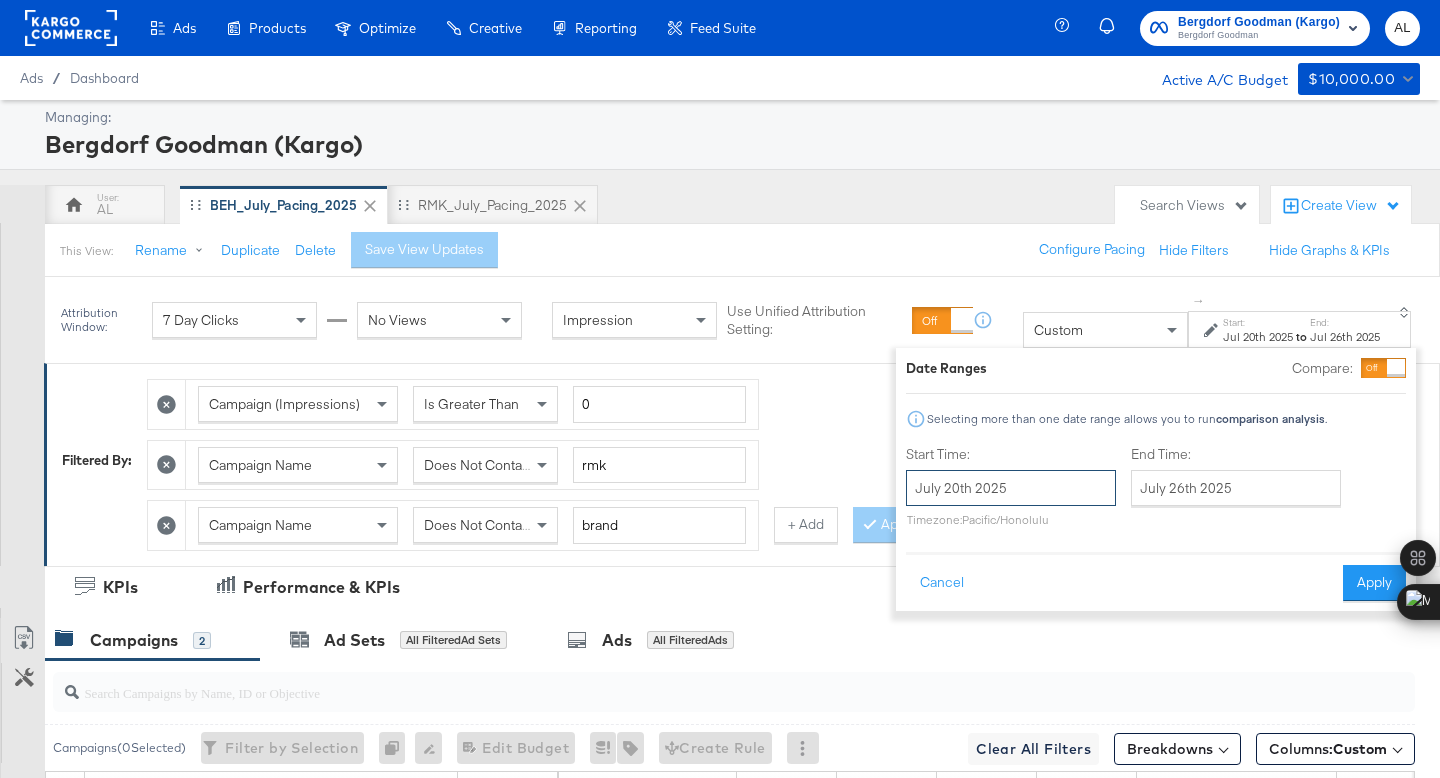 click on "July 20th 2025" at bounding box center (1011, 488) 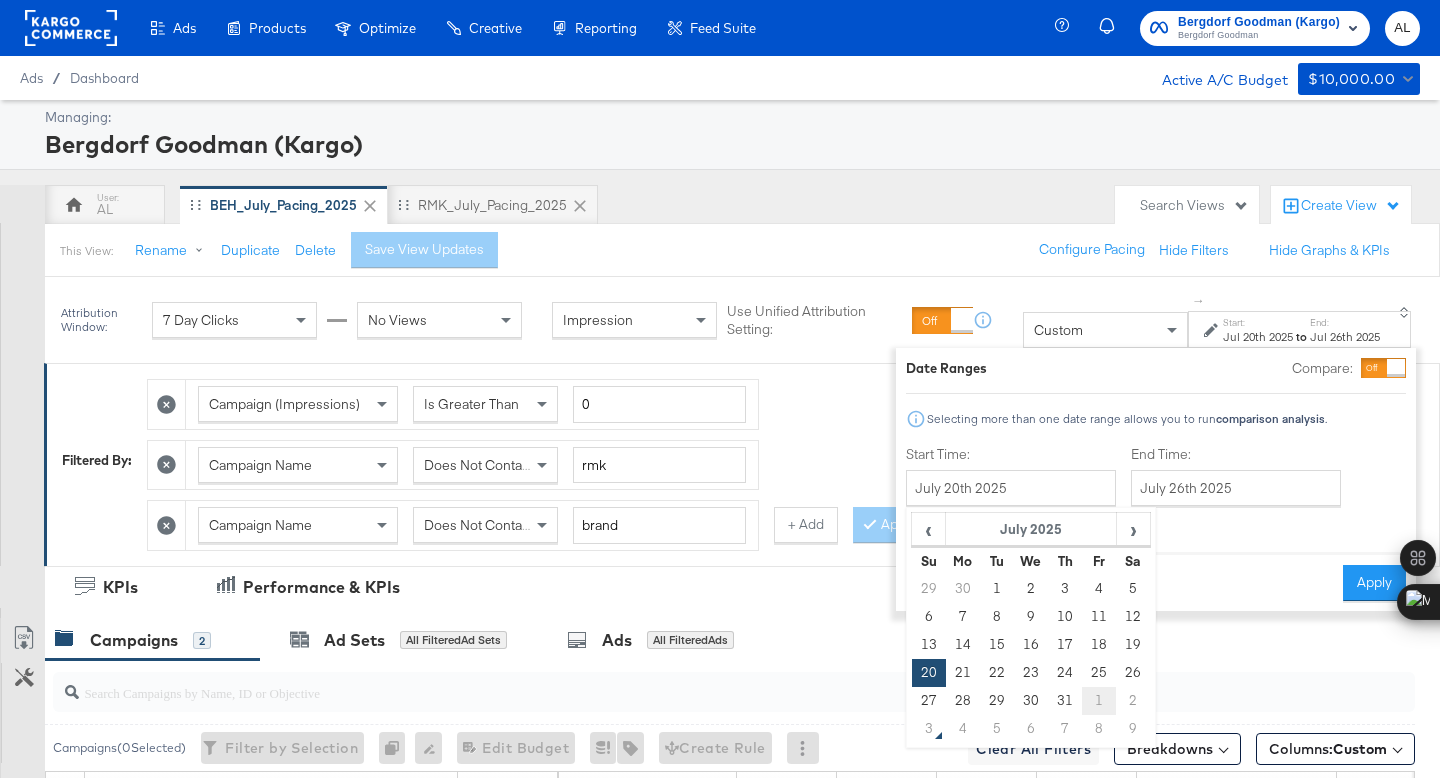 click on "1" at bounding box center [1099, 701] 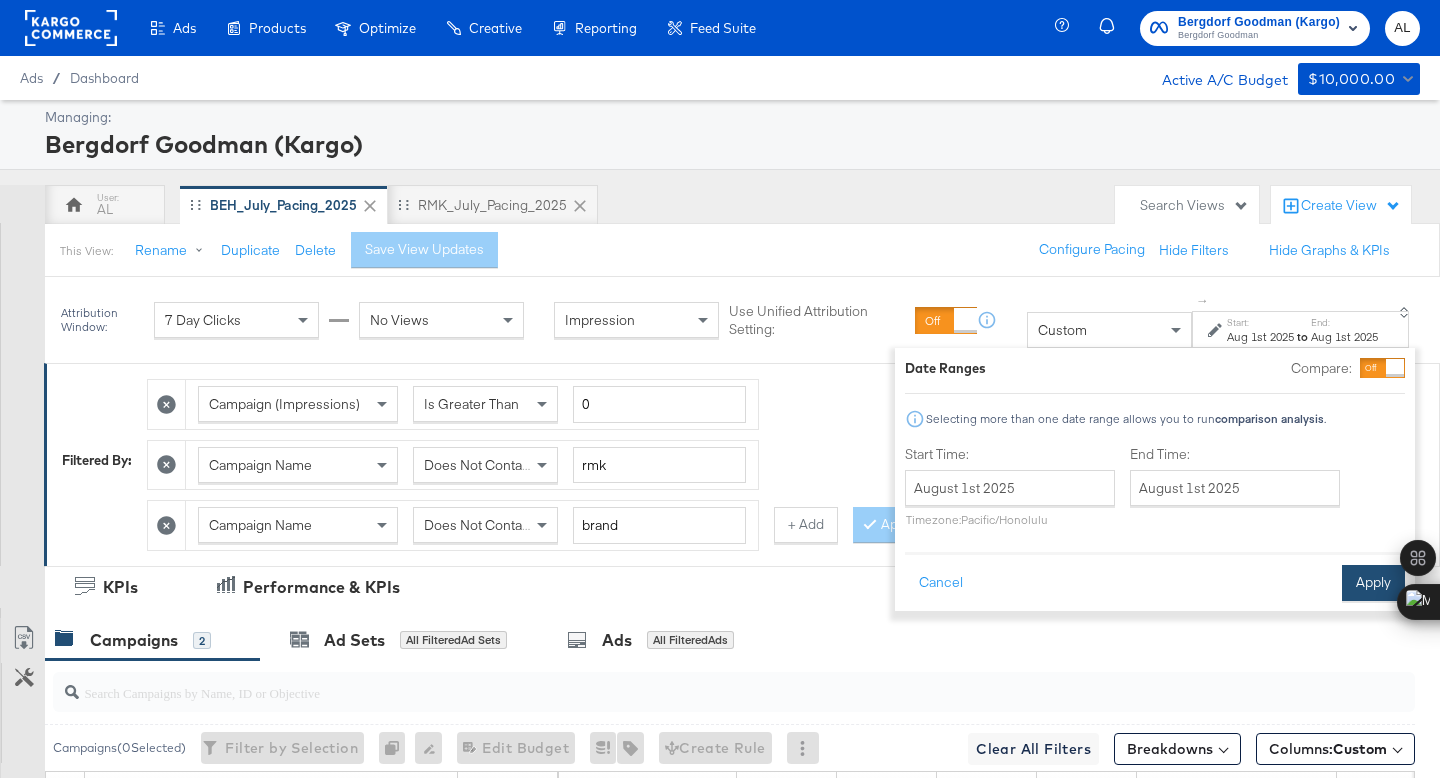 click on "Apply" at bounding box center [1373, 583] 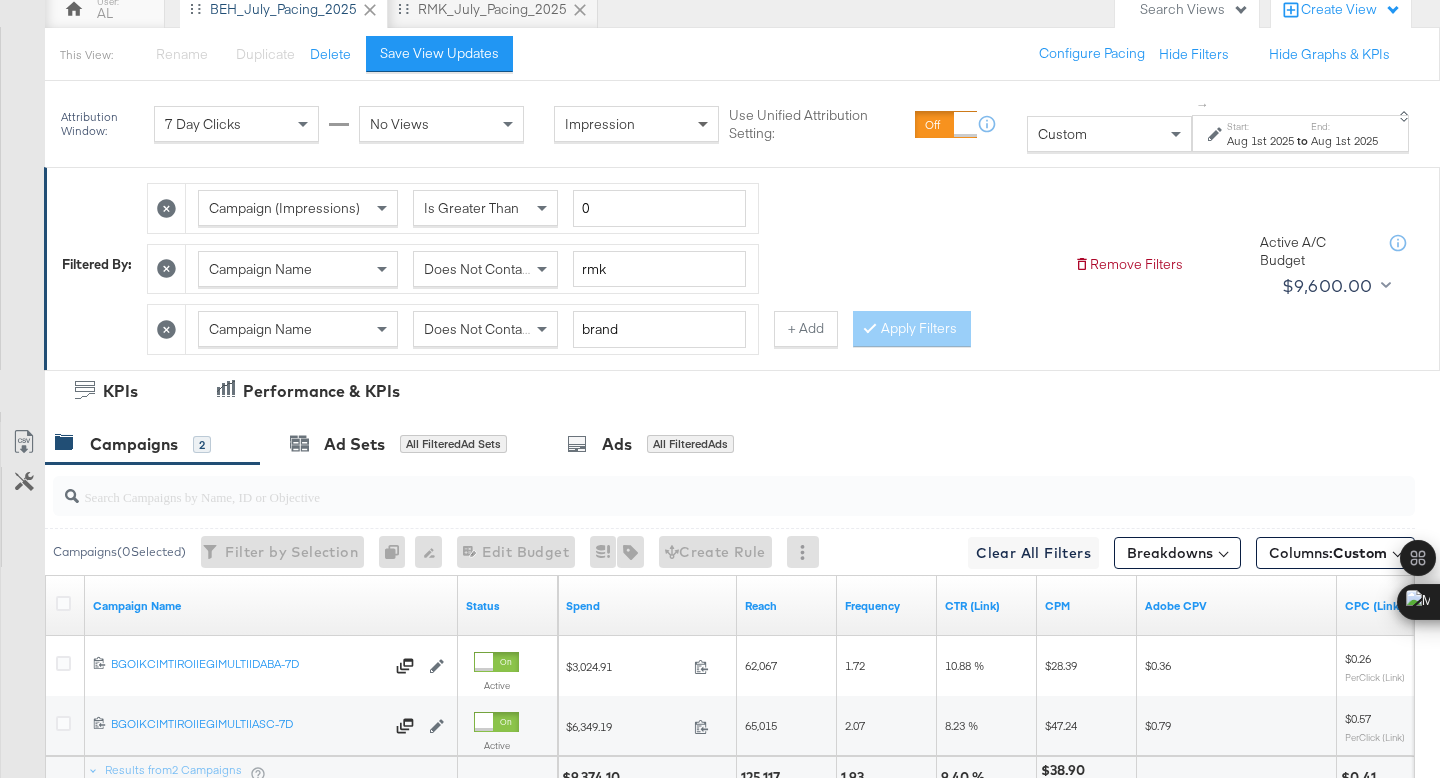 scroll, scrollTop: 381, scrollLeft: 0, axis: vertical 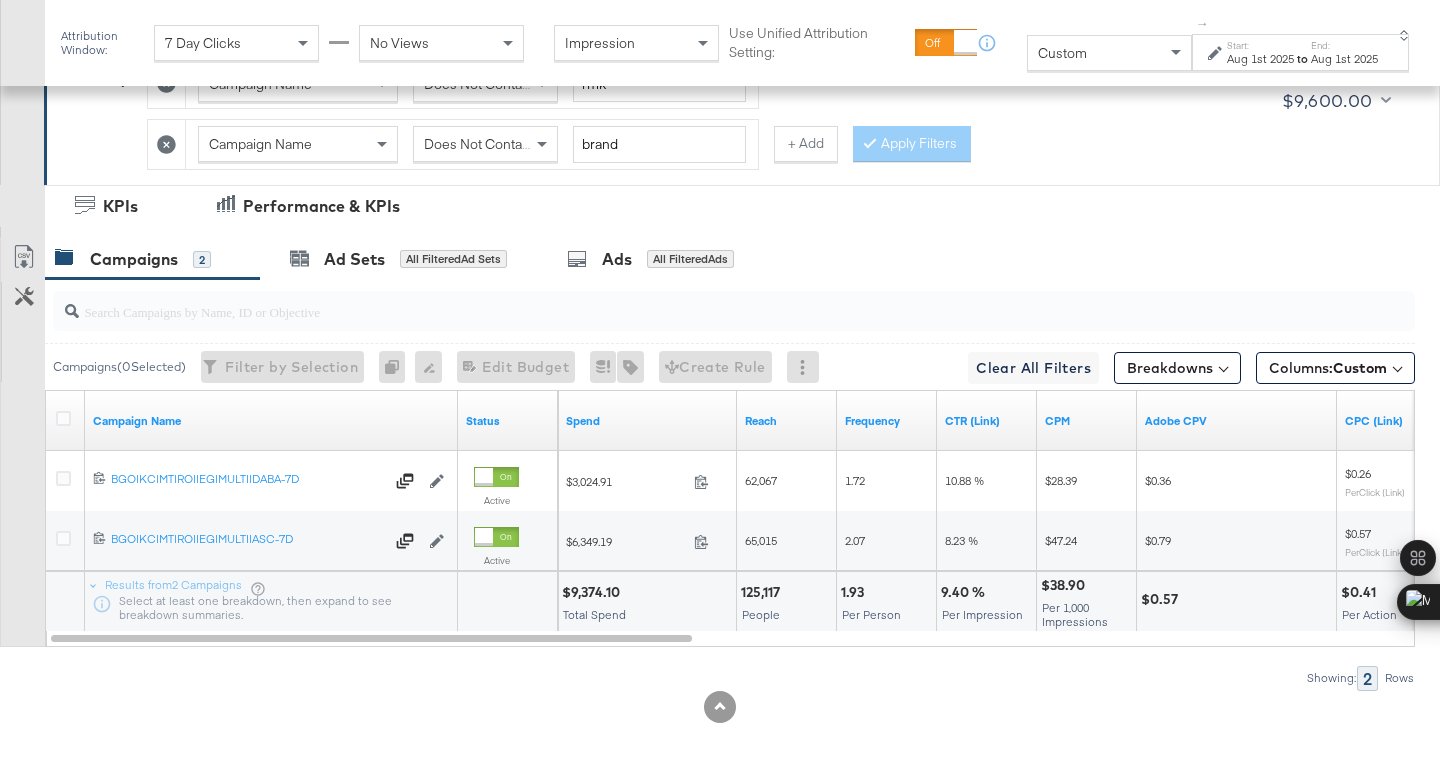click on "$9,374.10" at bounding box center [594, 592] 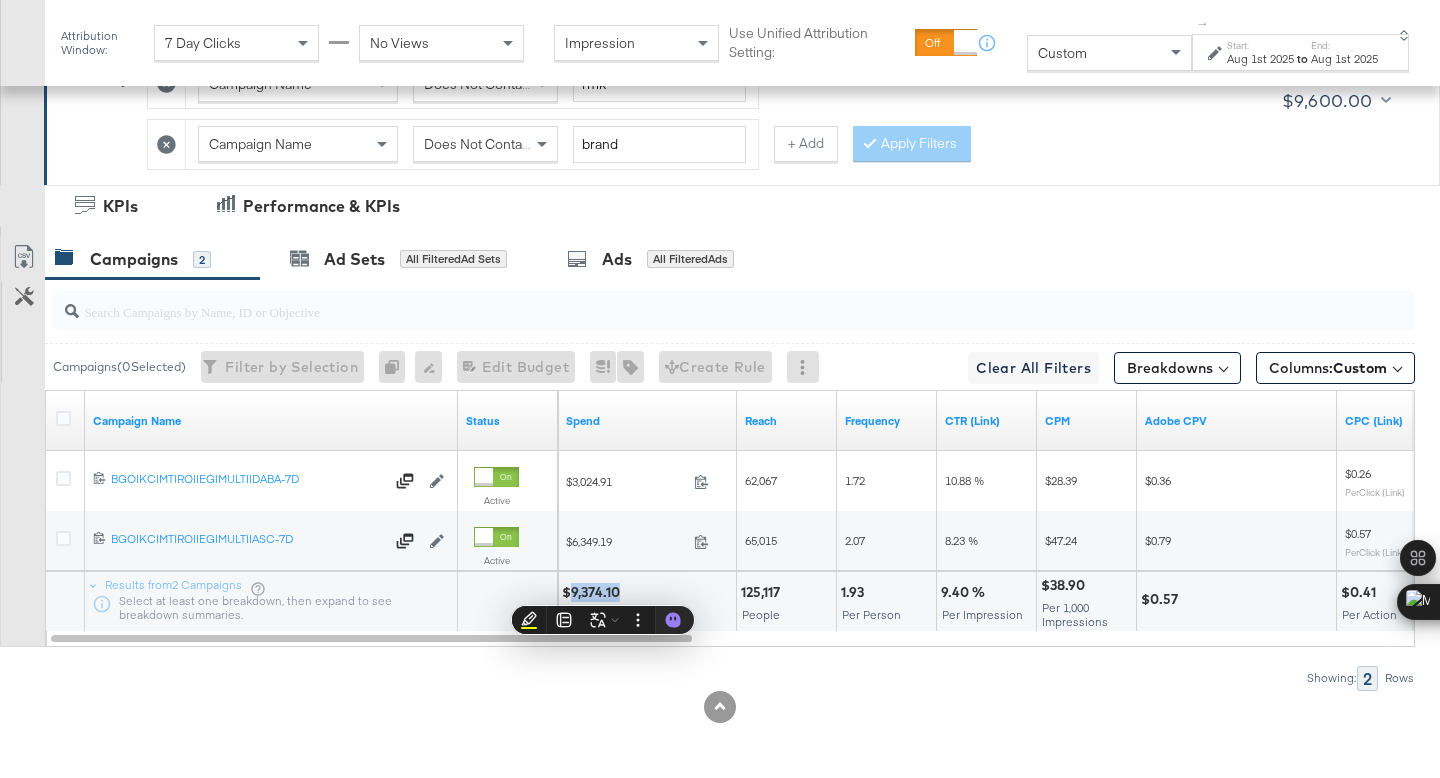 copy on "9,374.10" 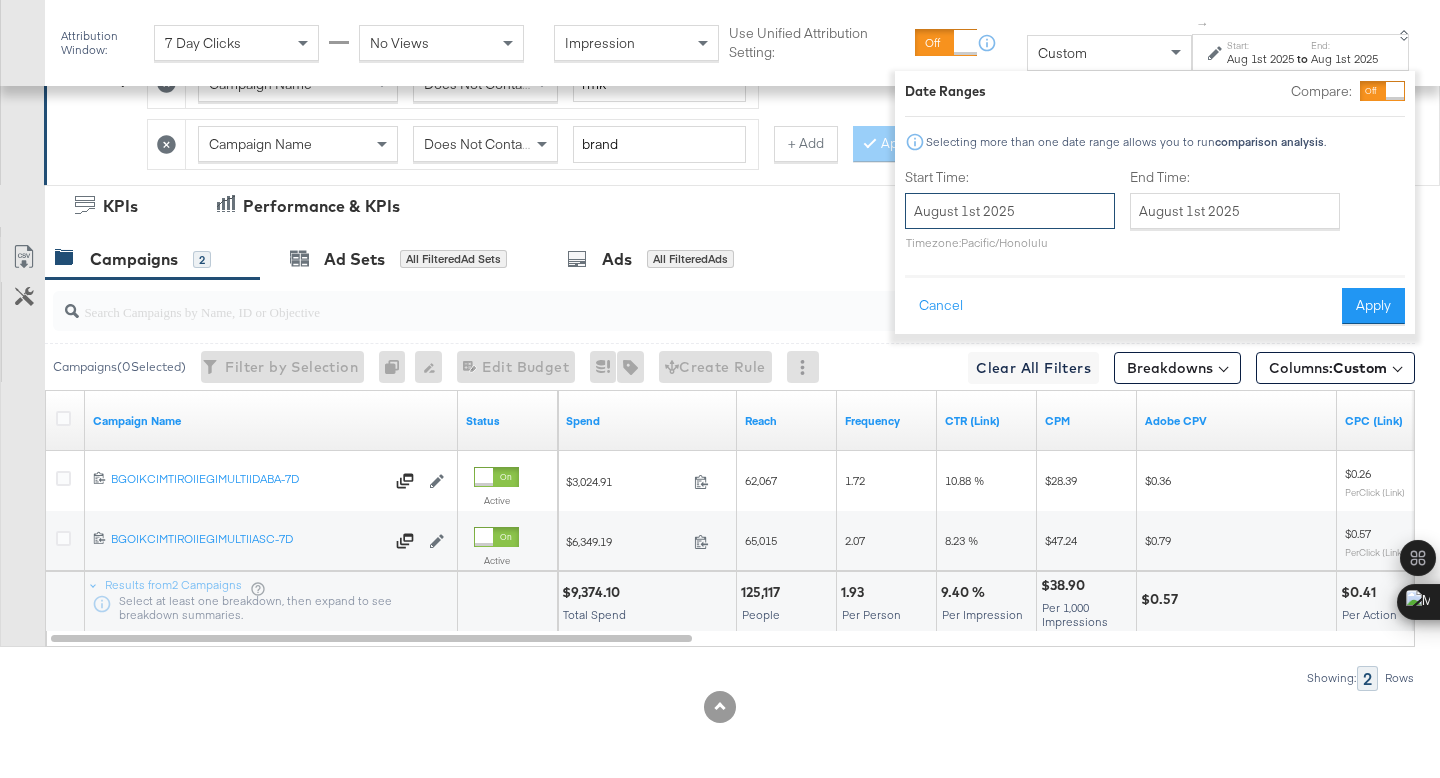 click on "August 1st 2025" at bounding box center (1010, 211) 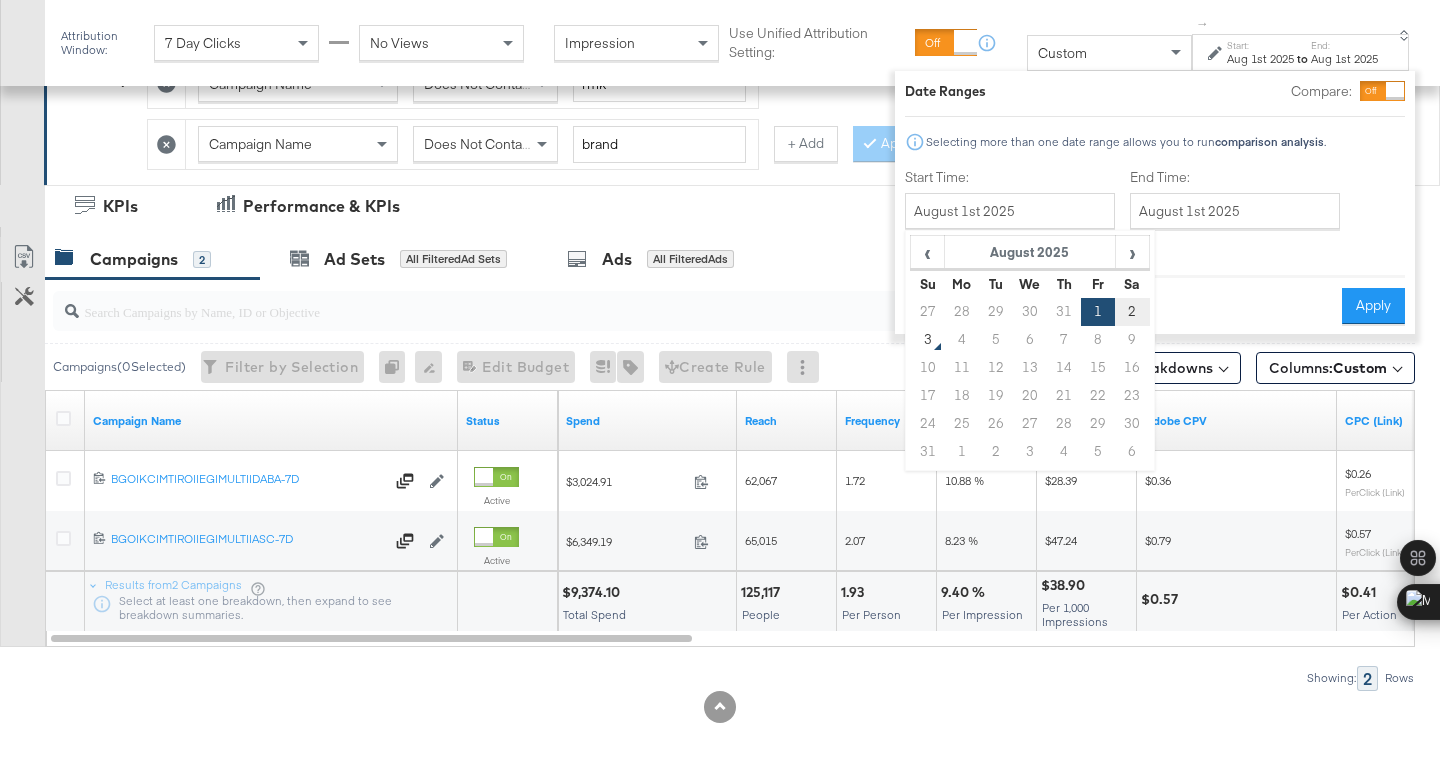 click on "2" at bounding box center [1132, 312] 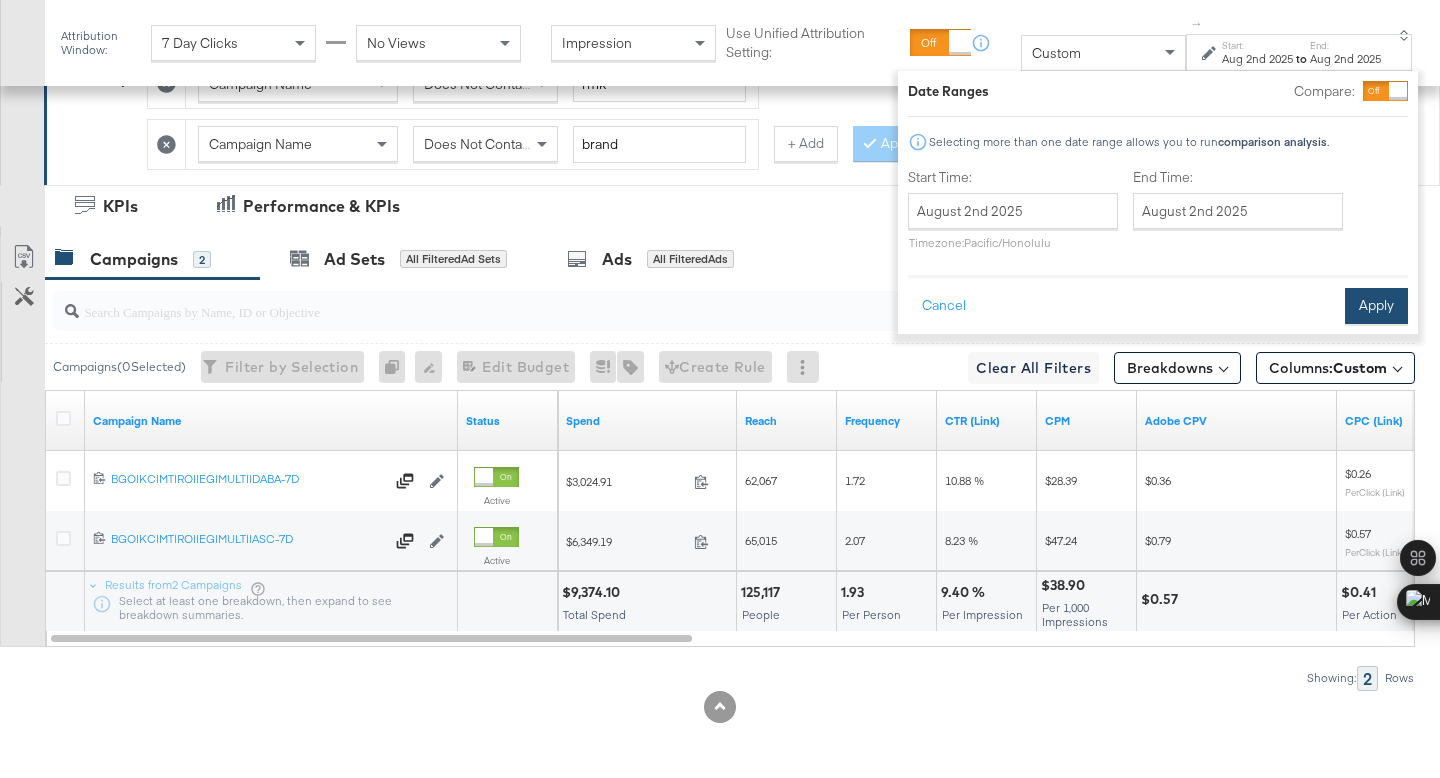 click on "Apply" at bounding box center [1376, 306] 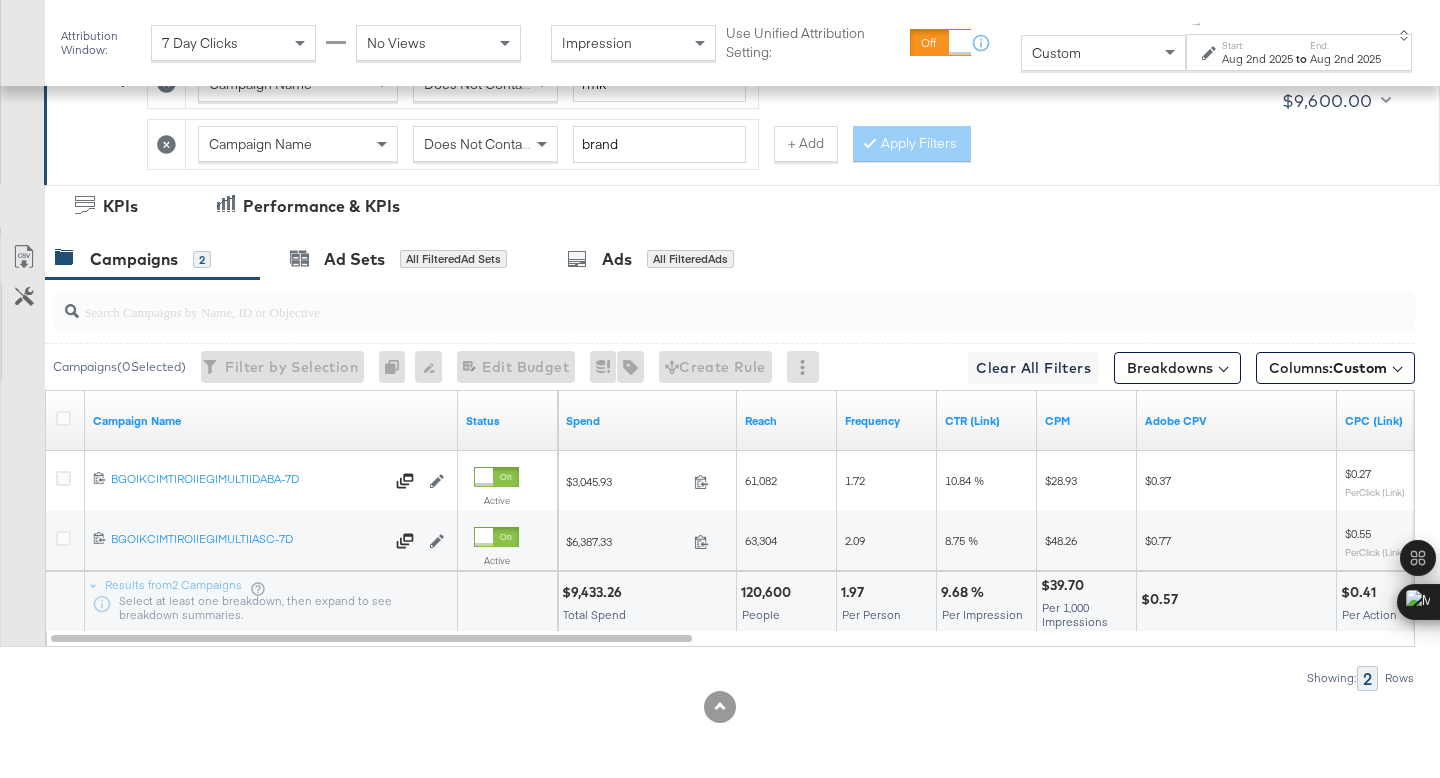click on "$9,433.26" at bounding box center (595, 592) 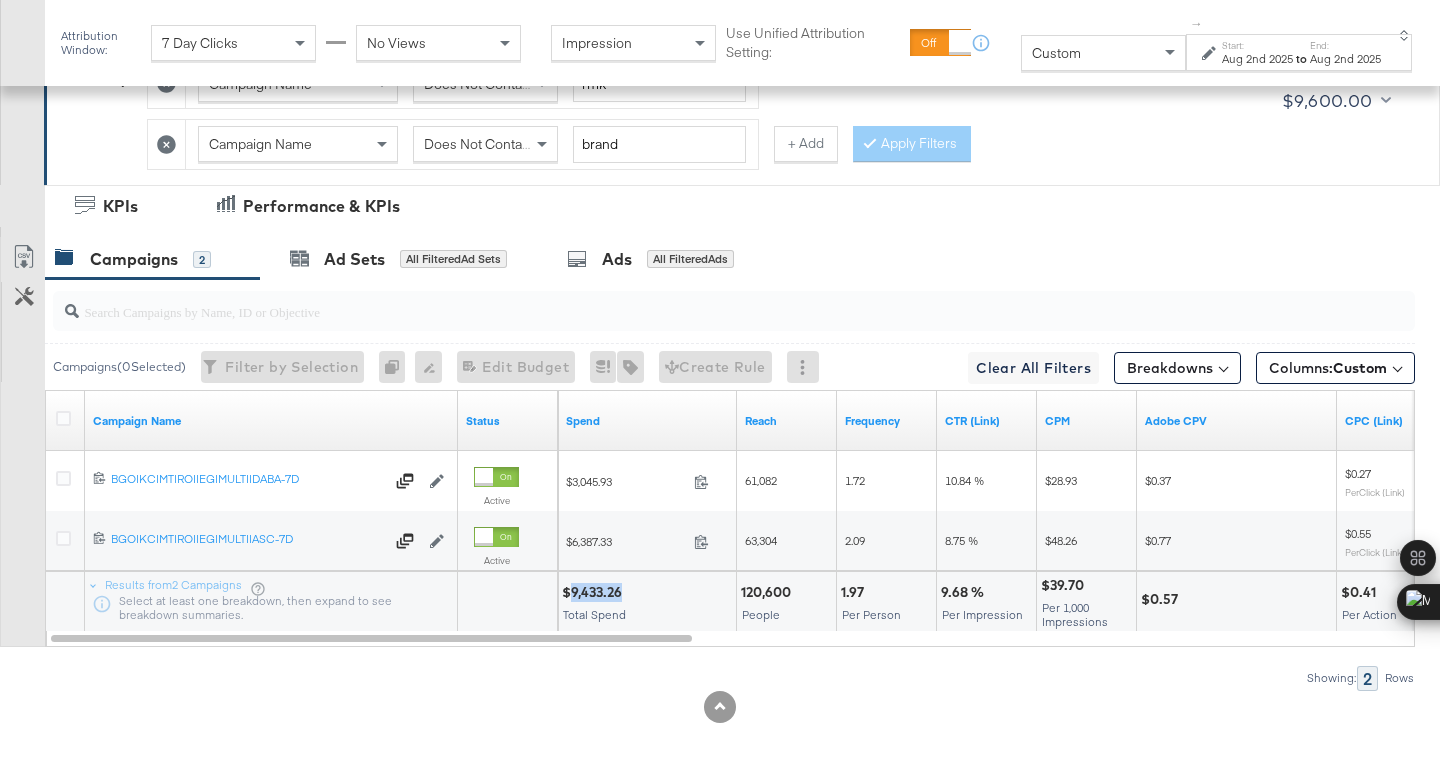 copy on "9,433.26" 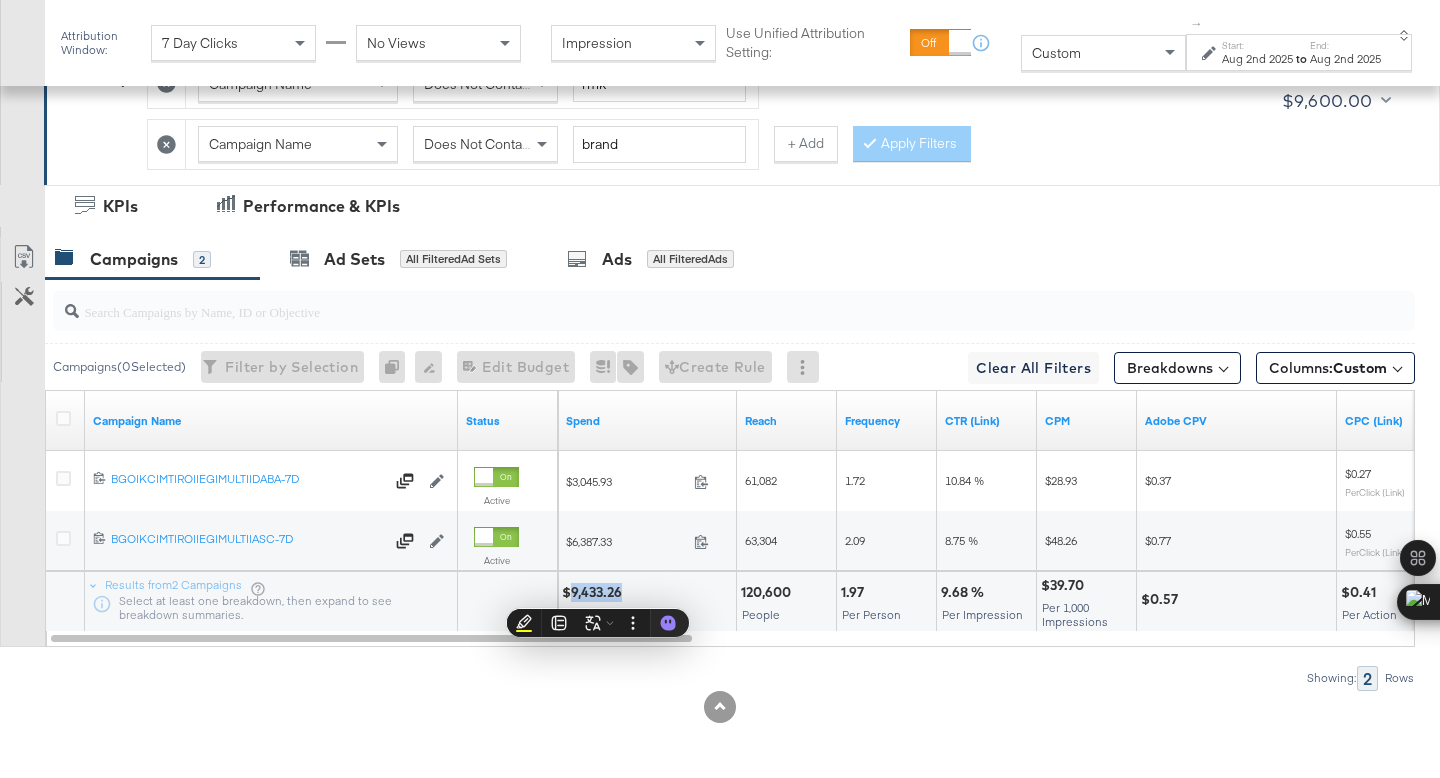 click on "Start:  Aug 2nd 2025    to     End:  Aug 2nd 2025" at bounding box center [1298, 52] 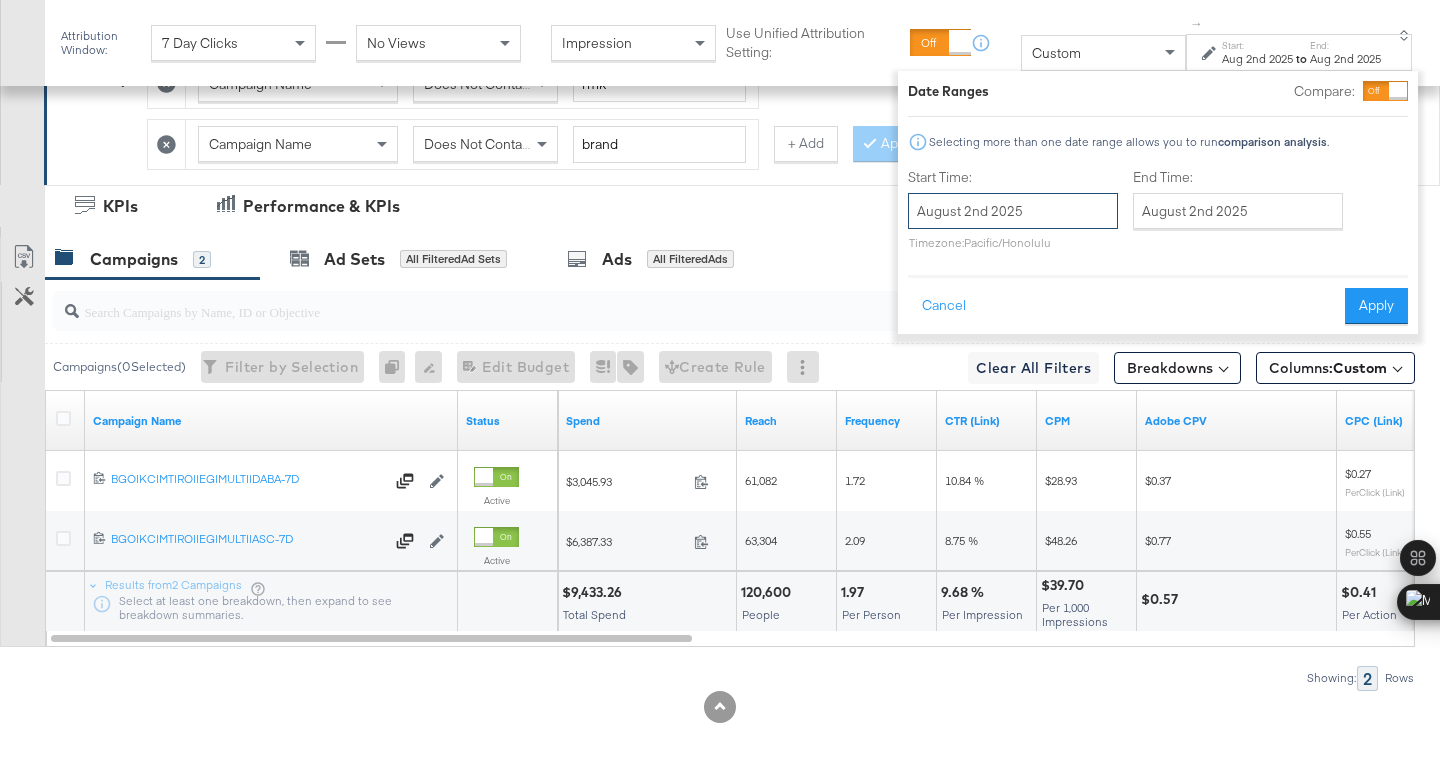 click on "August 2nd 2025" at bounding box center [1013, 211] 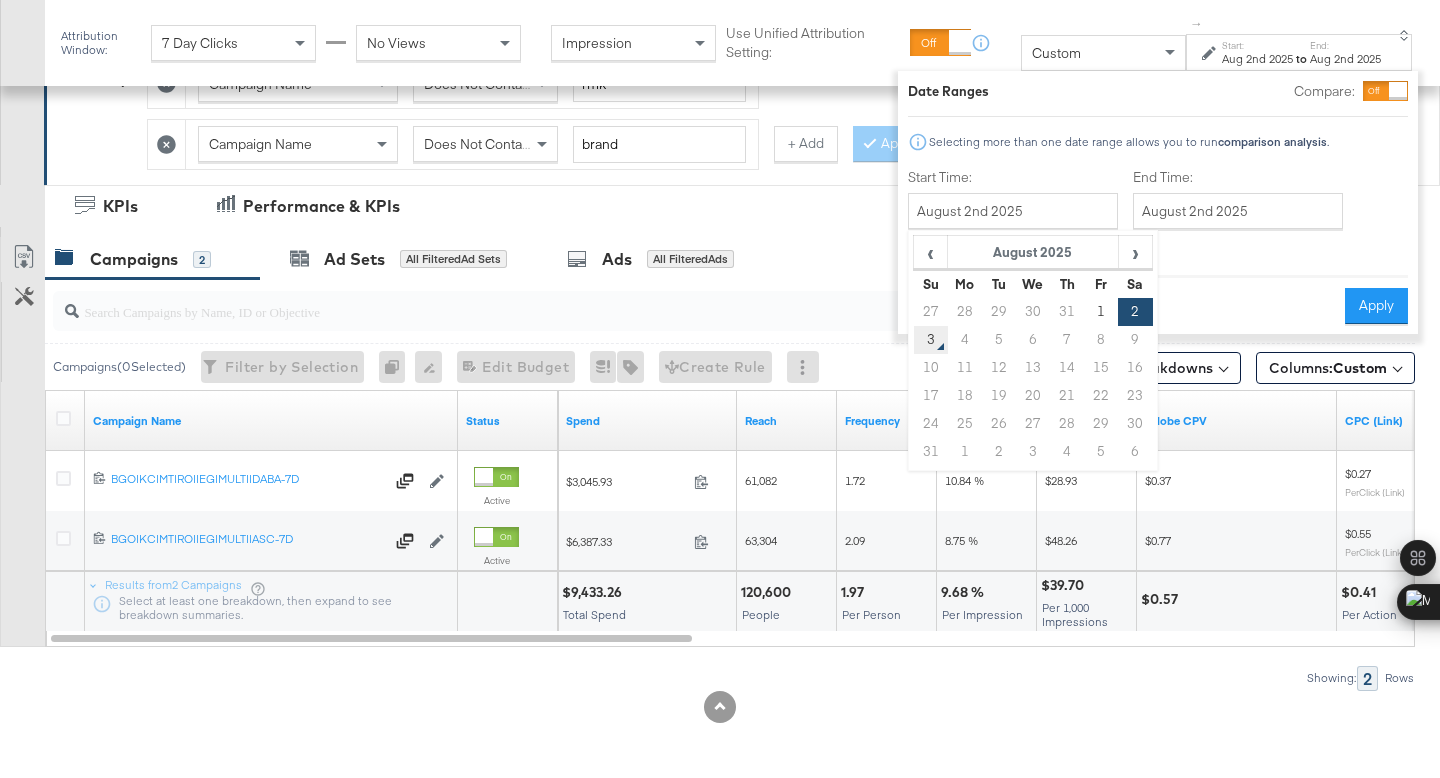 click on "3" at bounding box center [931, 340] 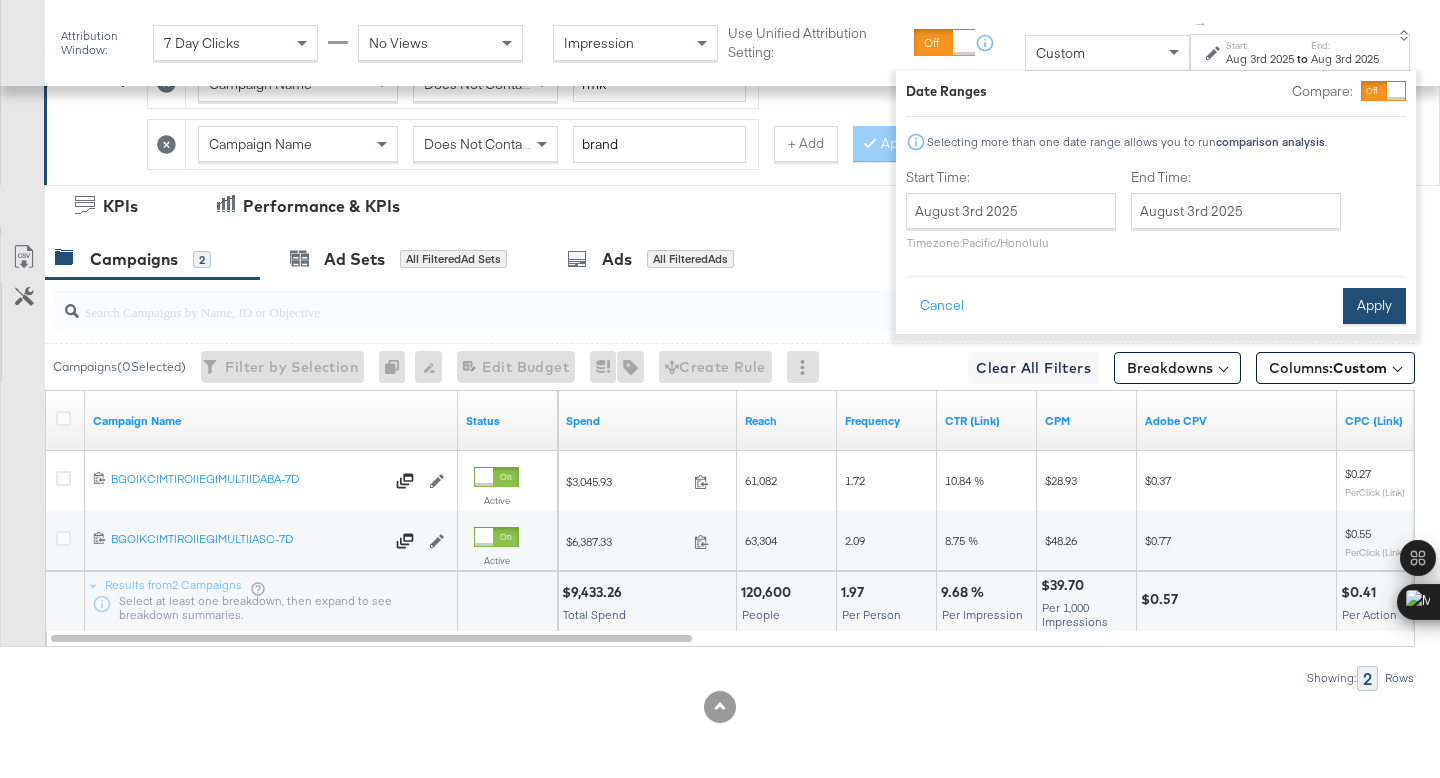 click on "Apply" at bounding box center [1374, 306] 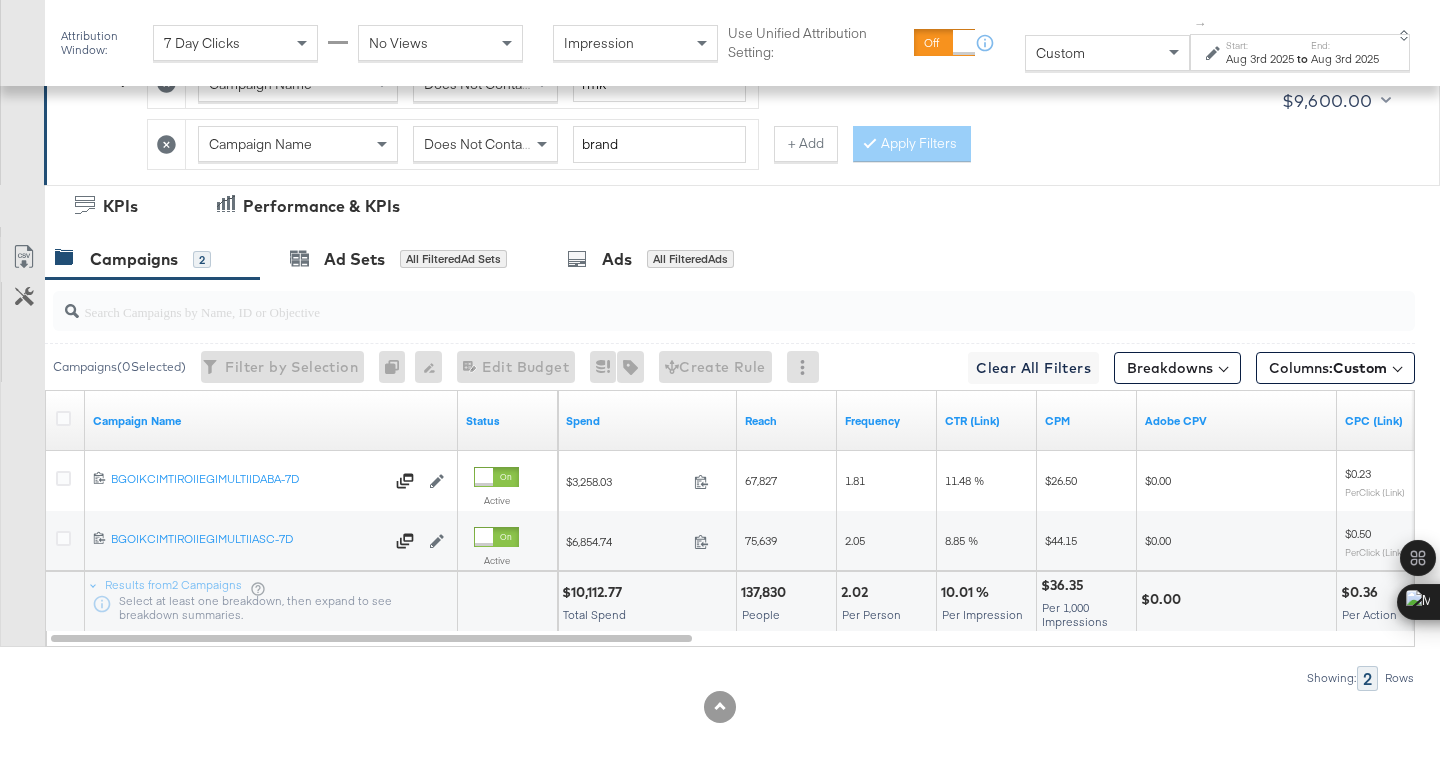 click on "$10,112.77" at bounding box center [595, 592] 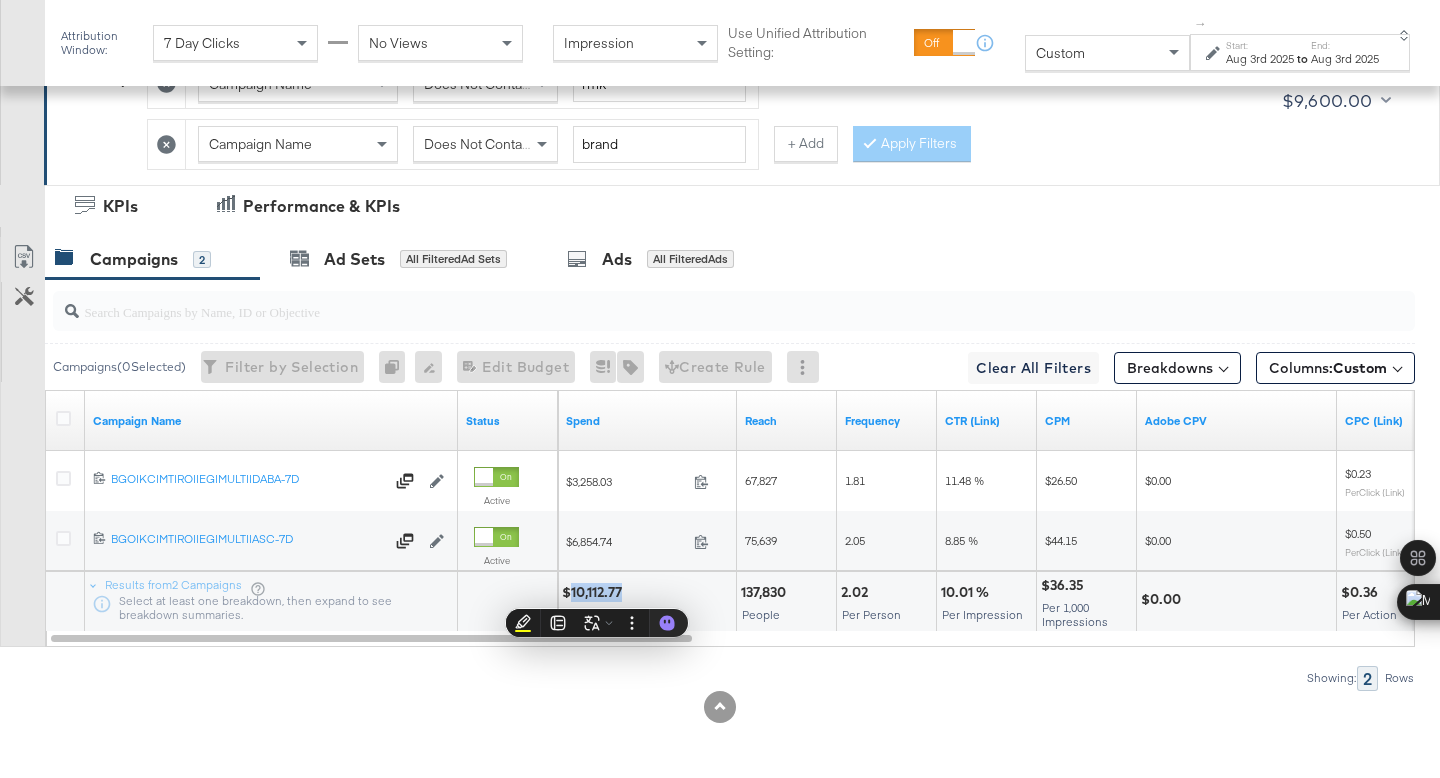 copy on "10,112.77" 